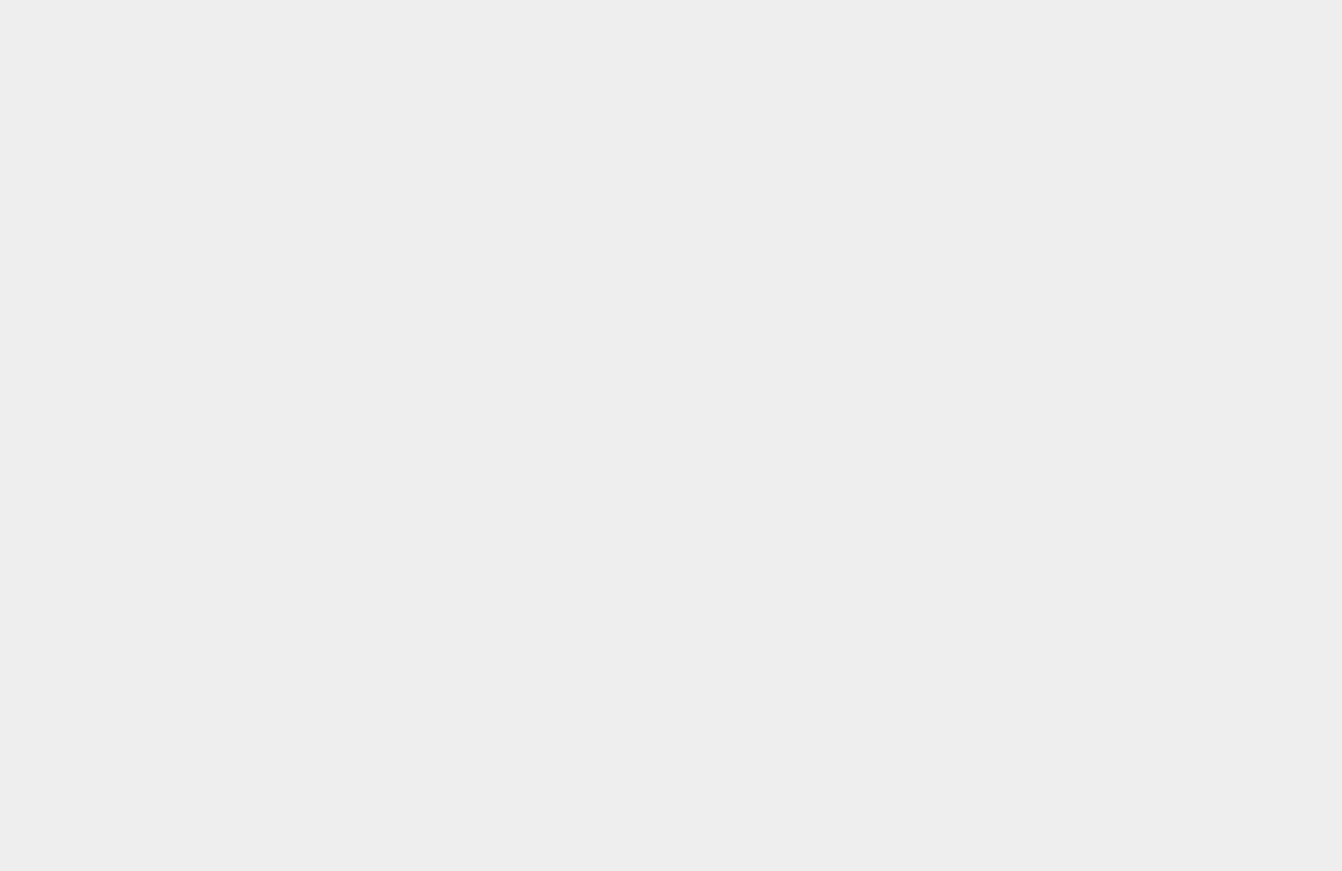 scroll, scrollTop: 0, scrollLeft: 0, axis: both 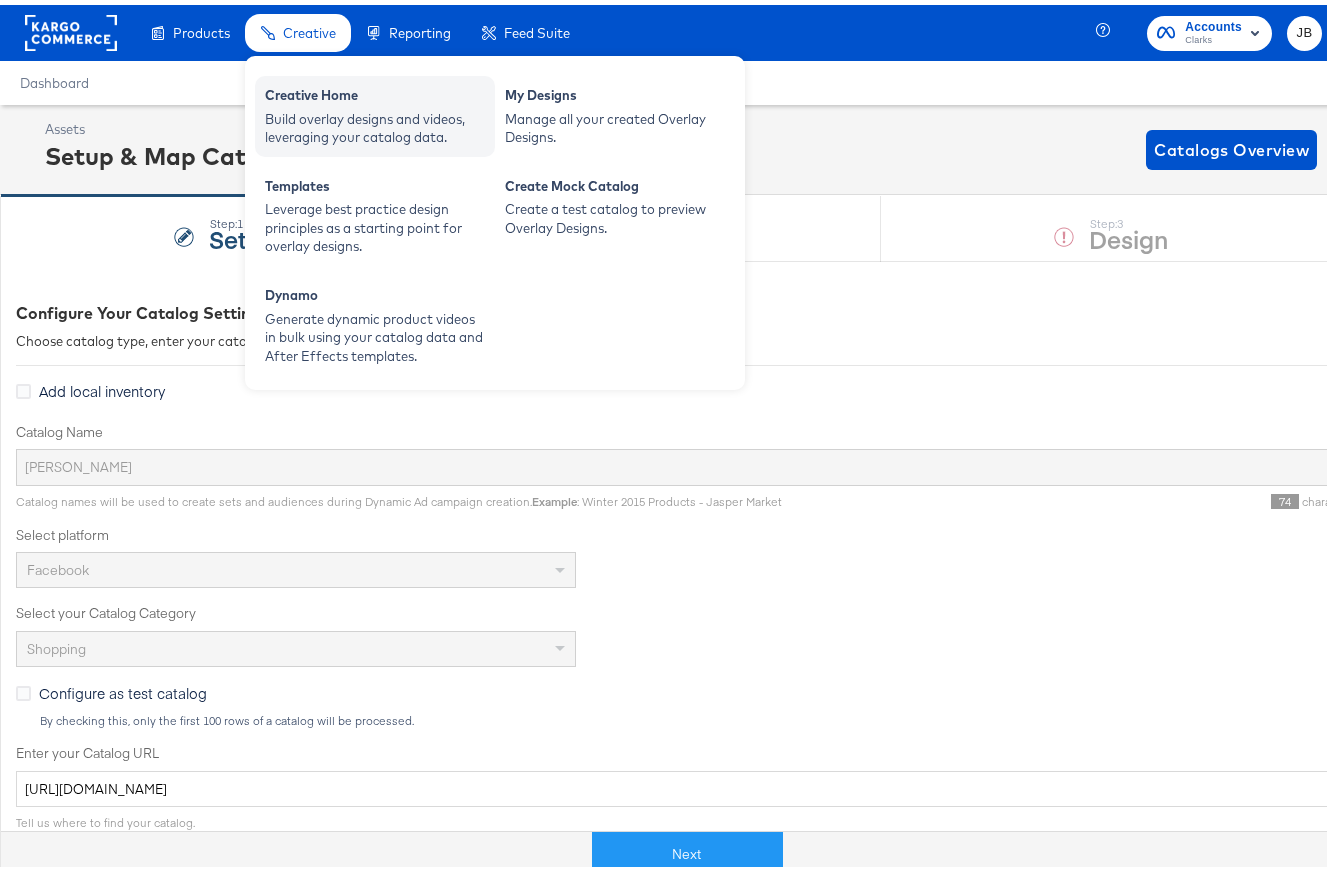 click on "Build overlay designs and videos, leveraging your catalog data." at bounding box center [375, 123] 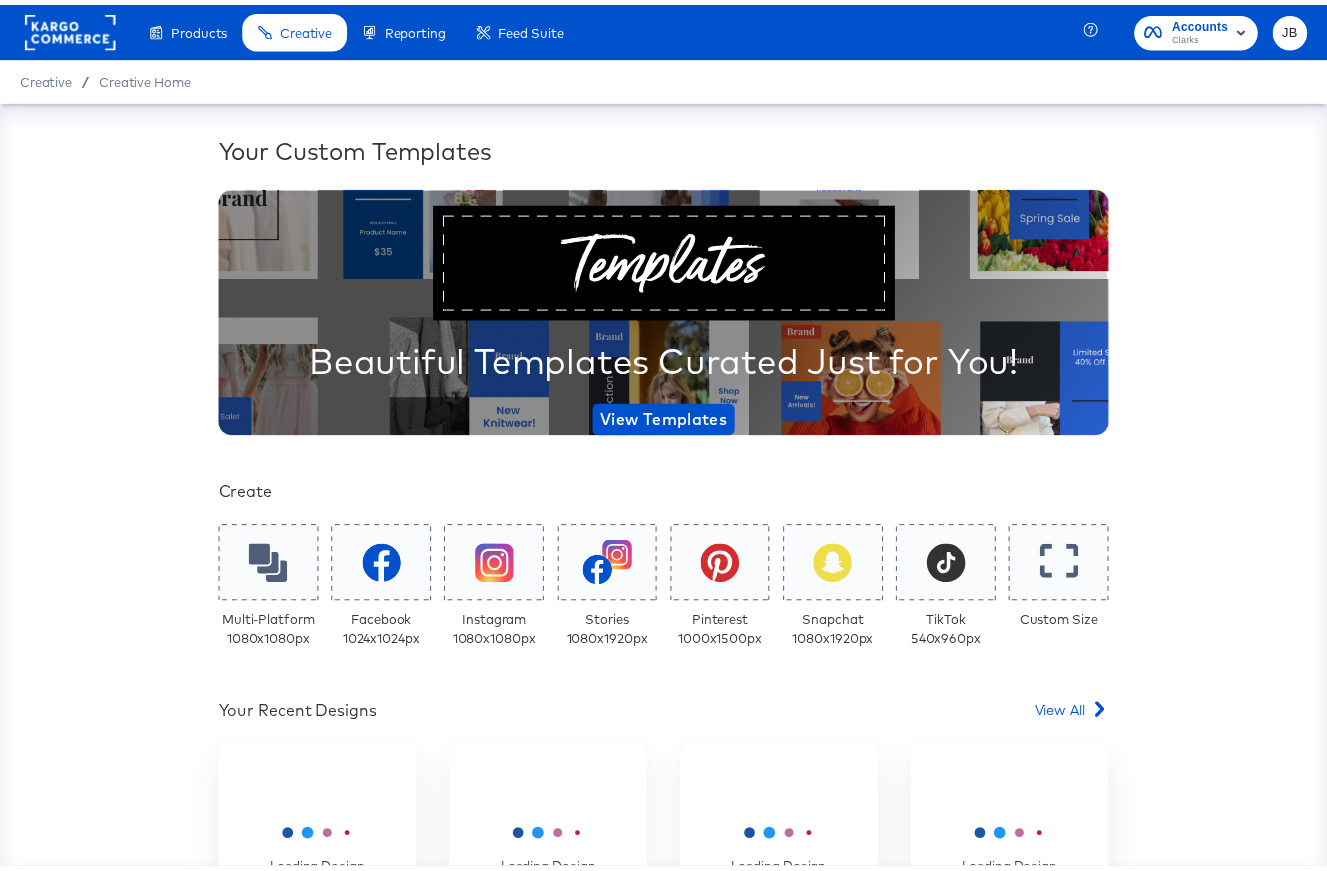 scroll, scrollTop: 293, scrollLeft: 0, axis: vertical 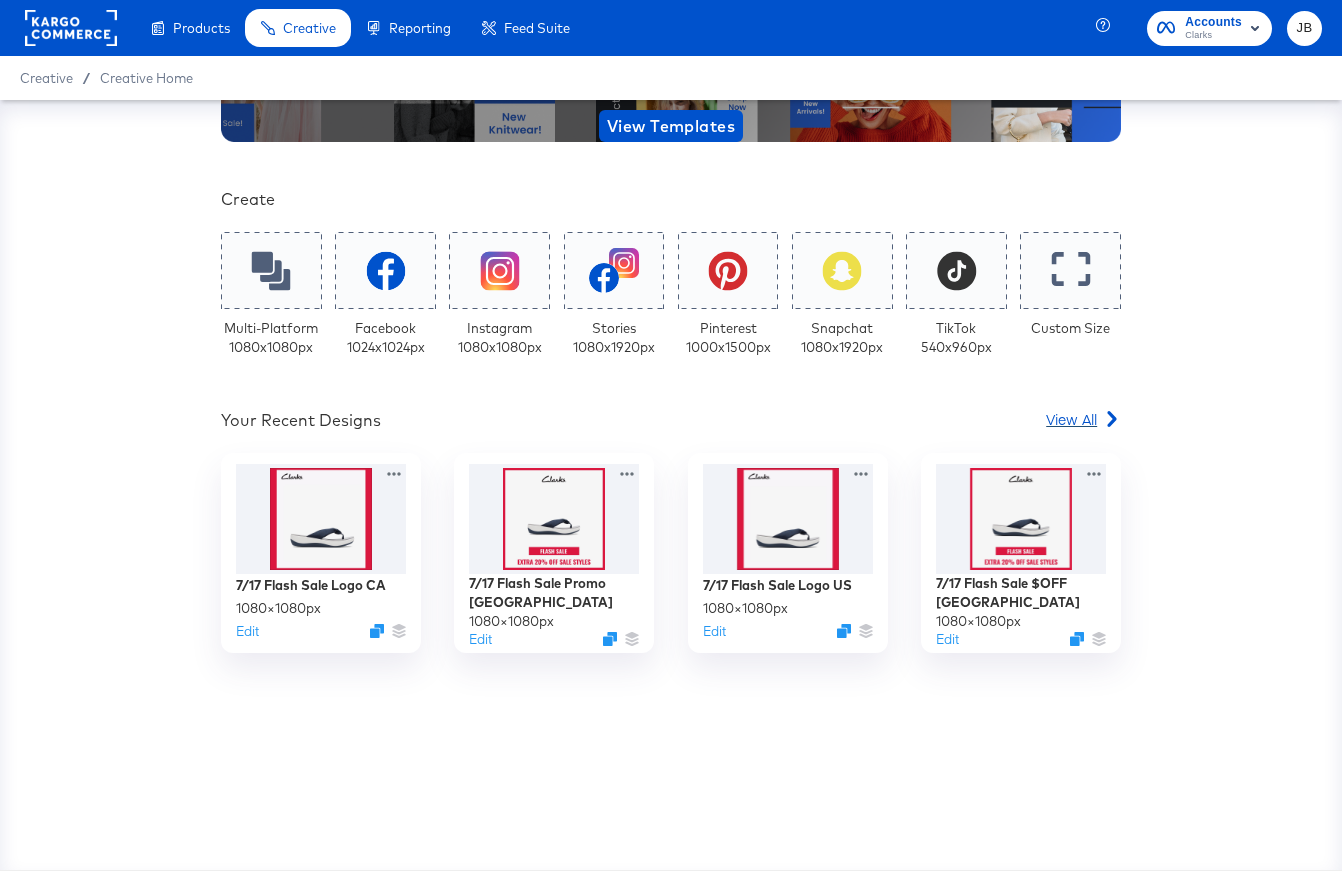 click on "View All" at bounding box center (1071, 419) 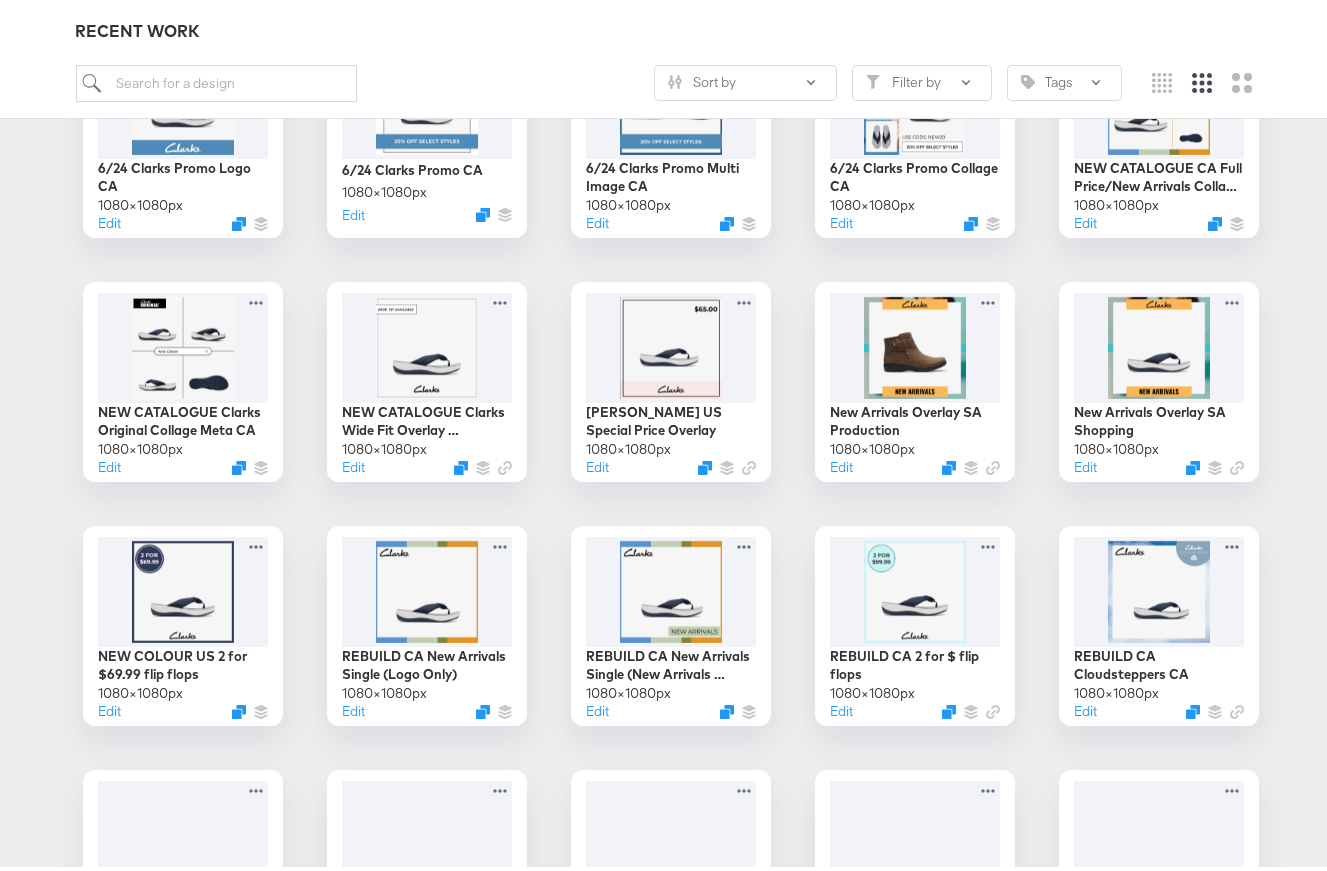 scroll, scrollTop: 2618, scrollLeft: 0, axis: vertical 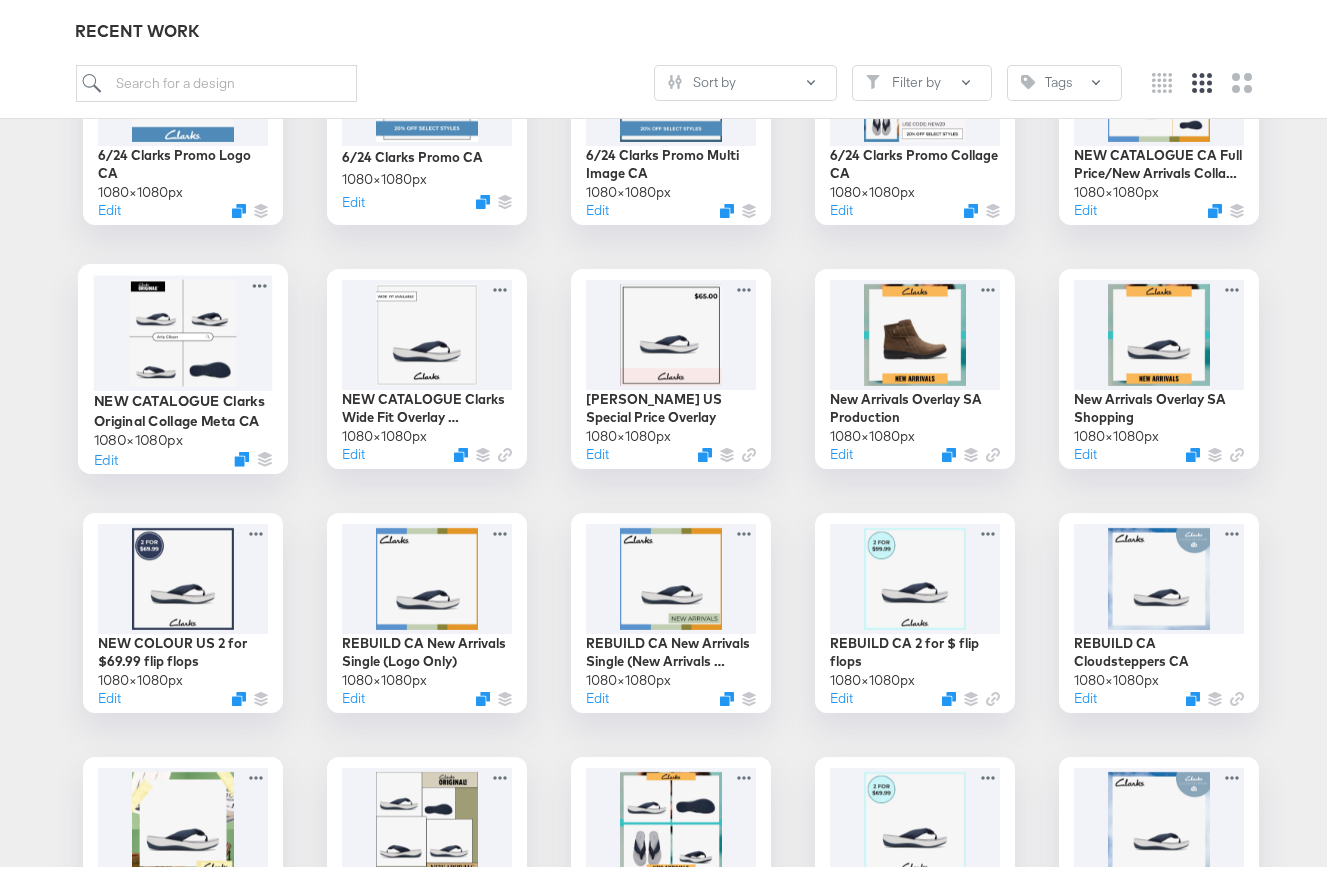 click at bounding box center (183, 327) 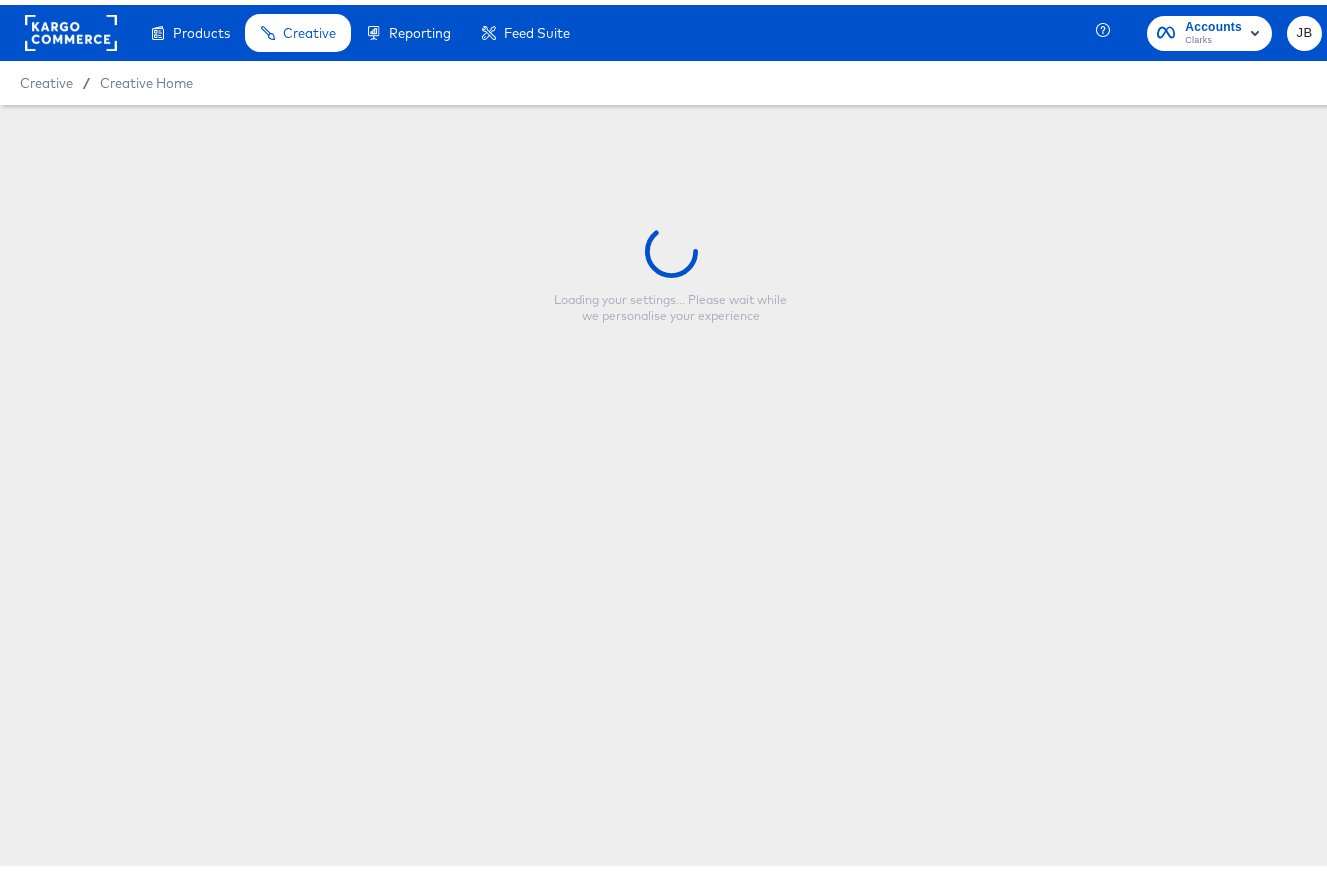 scroll, scrollTop: 0, scrollLeft: 0, axis: both 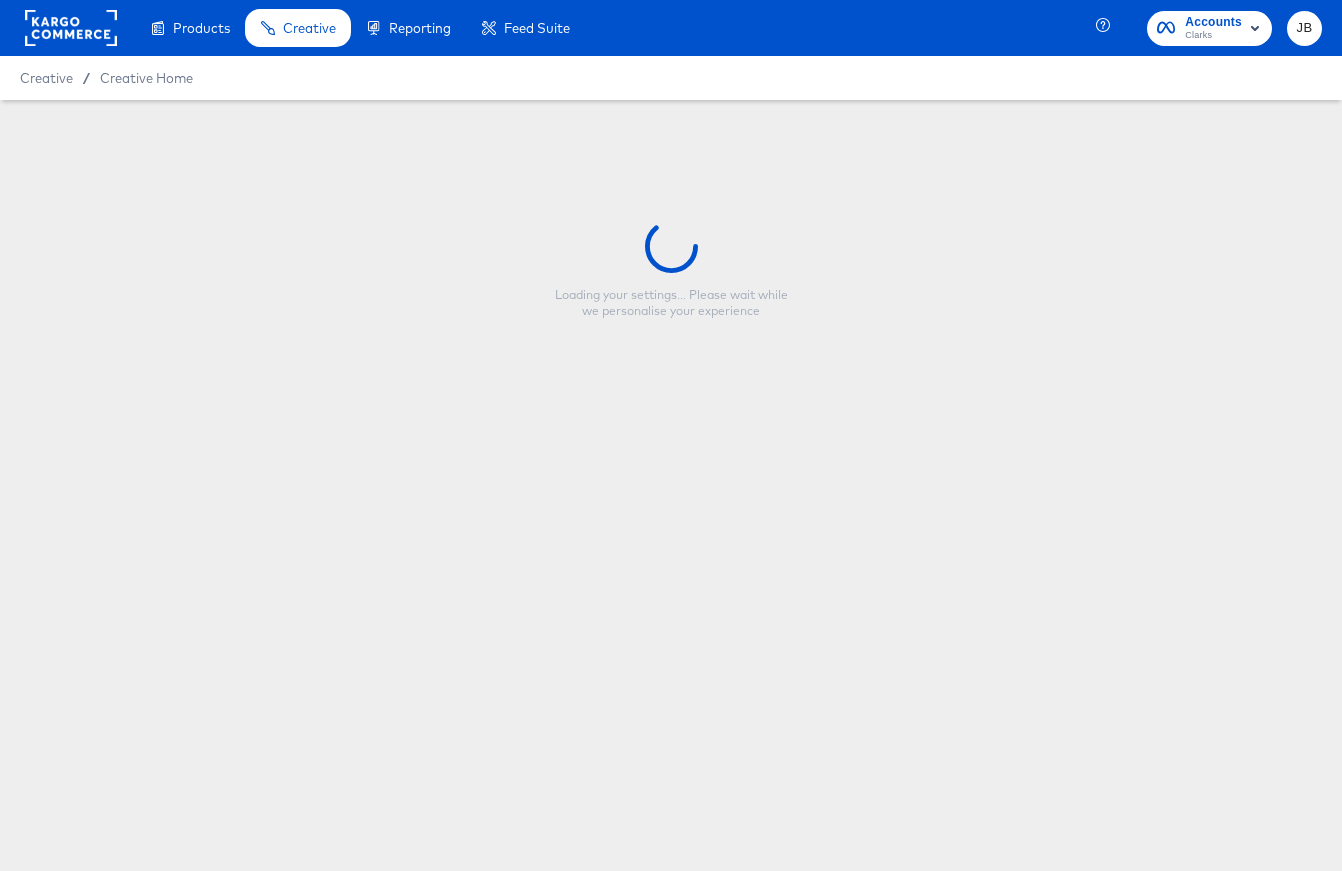 type on "NEW CATALOGUE Clarks Original Collage Meta CA" 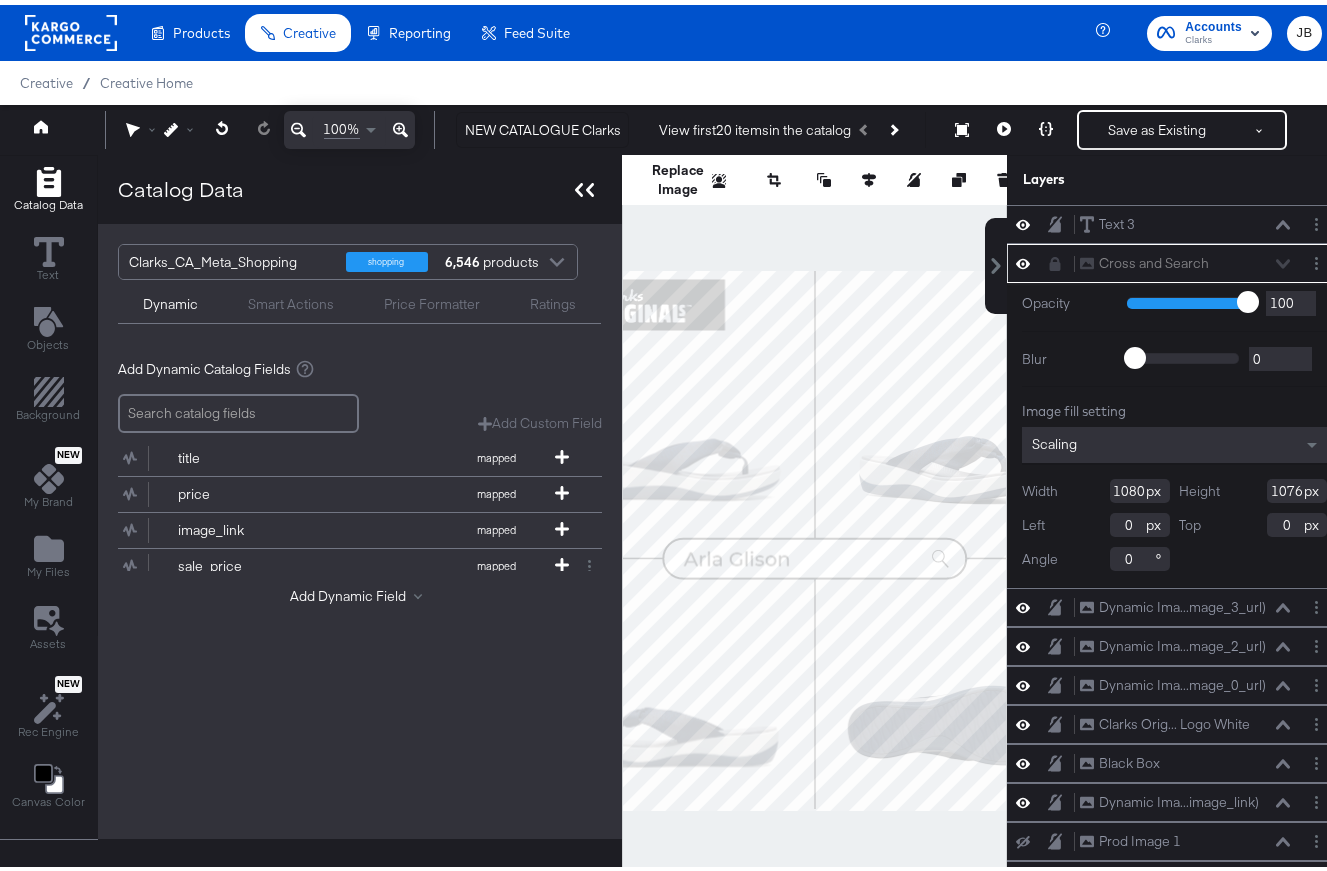 click 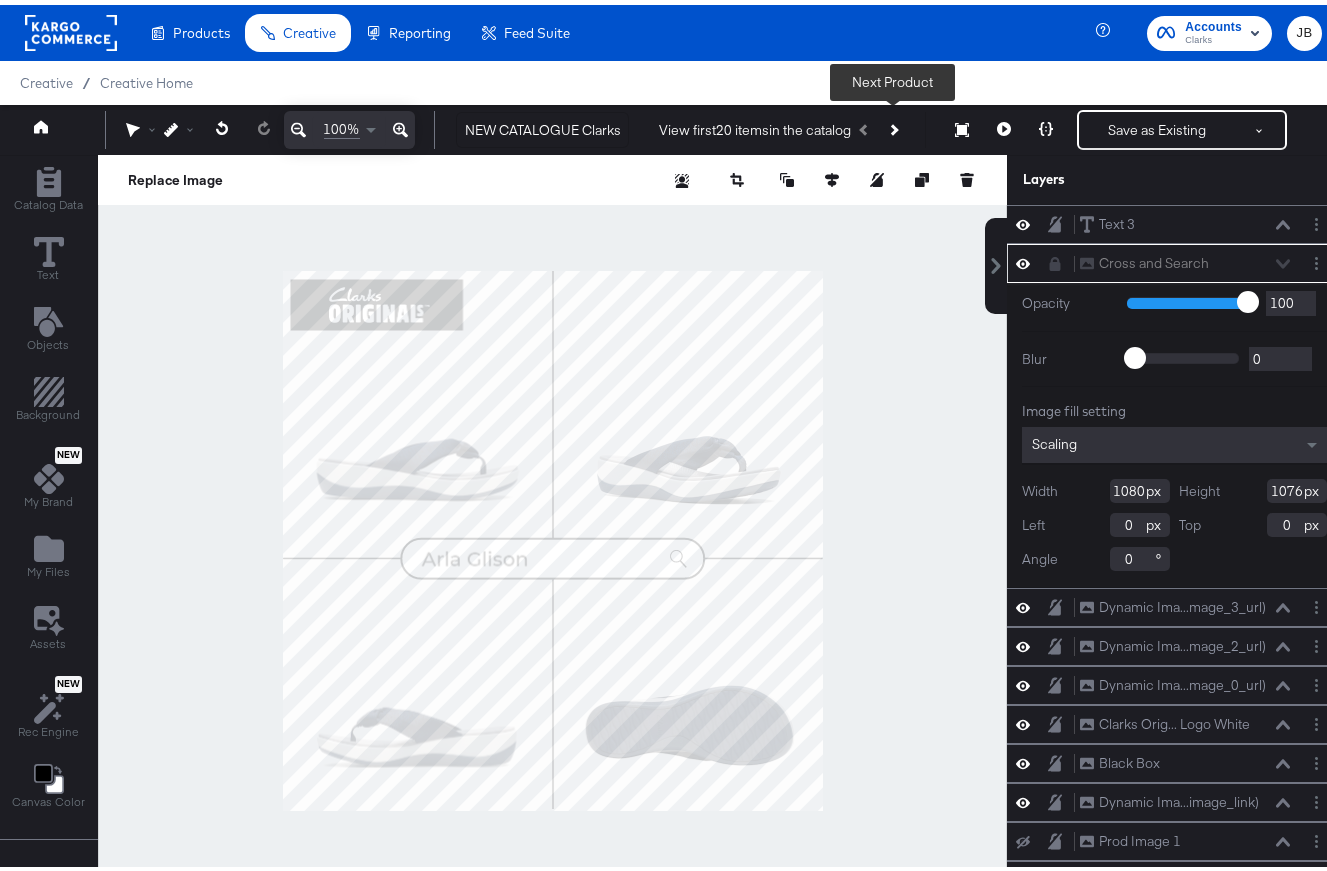 click at bounding box center [893, 125] 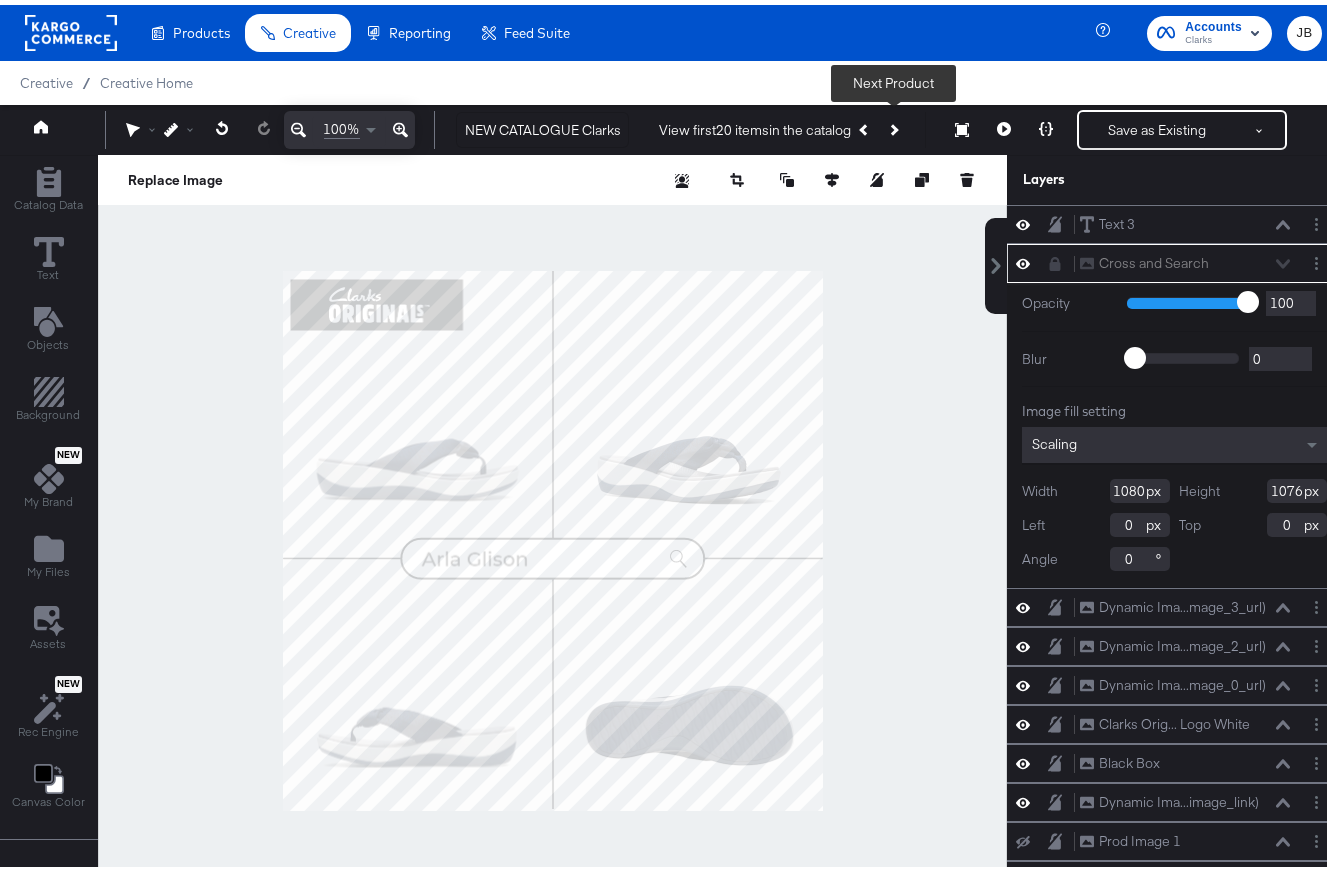 click at bounding box center (893, 125) 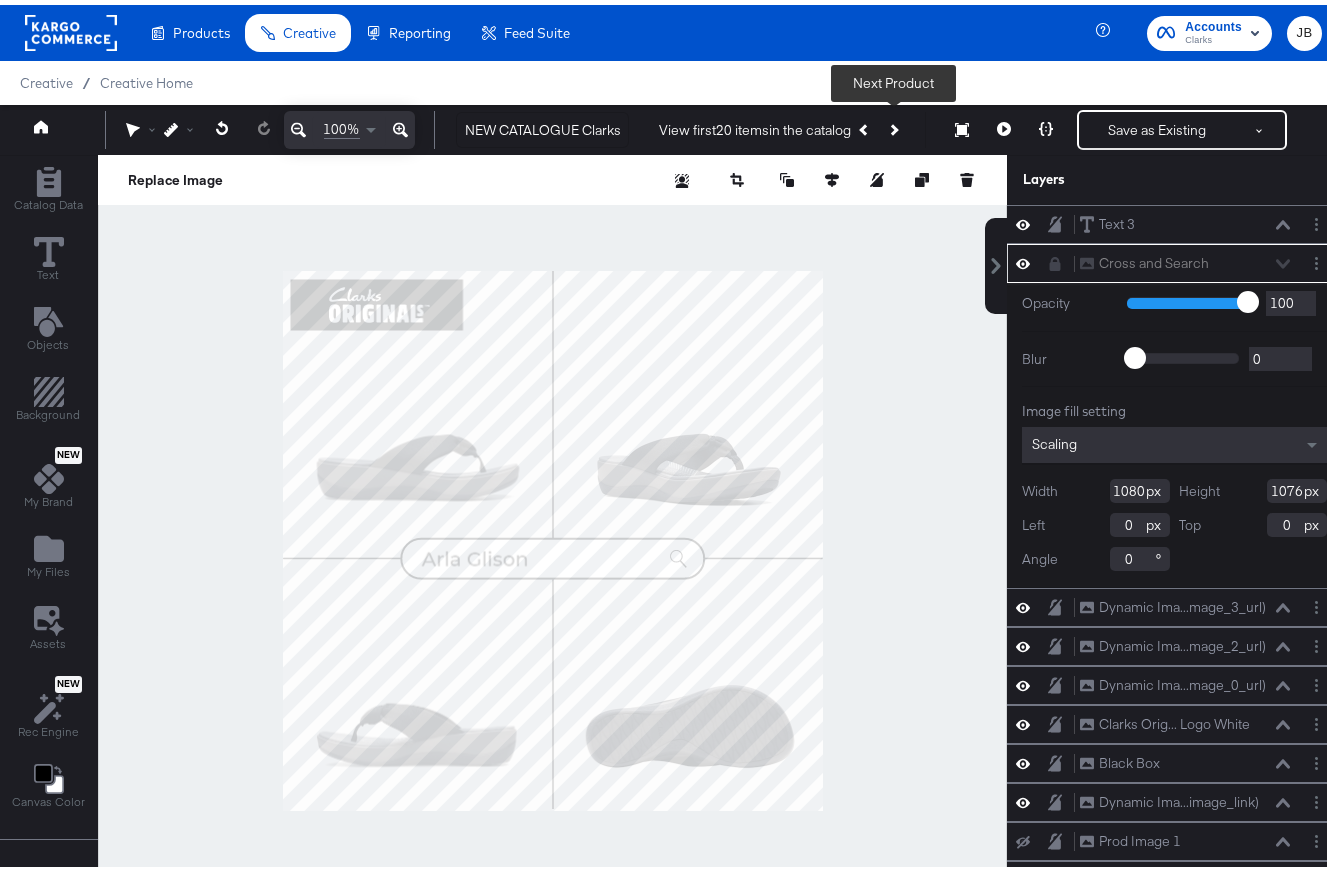 click at bounding box center [892, 124] 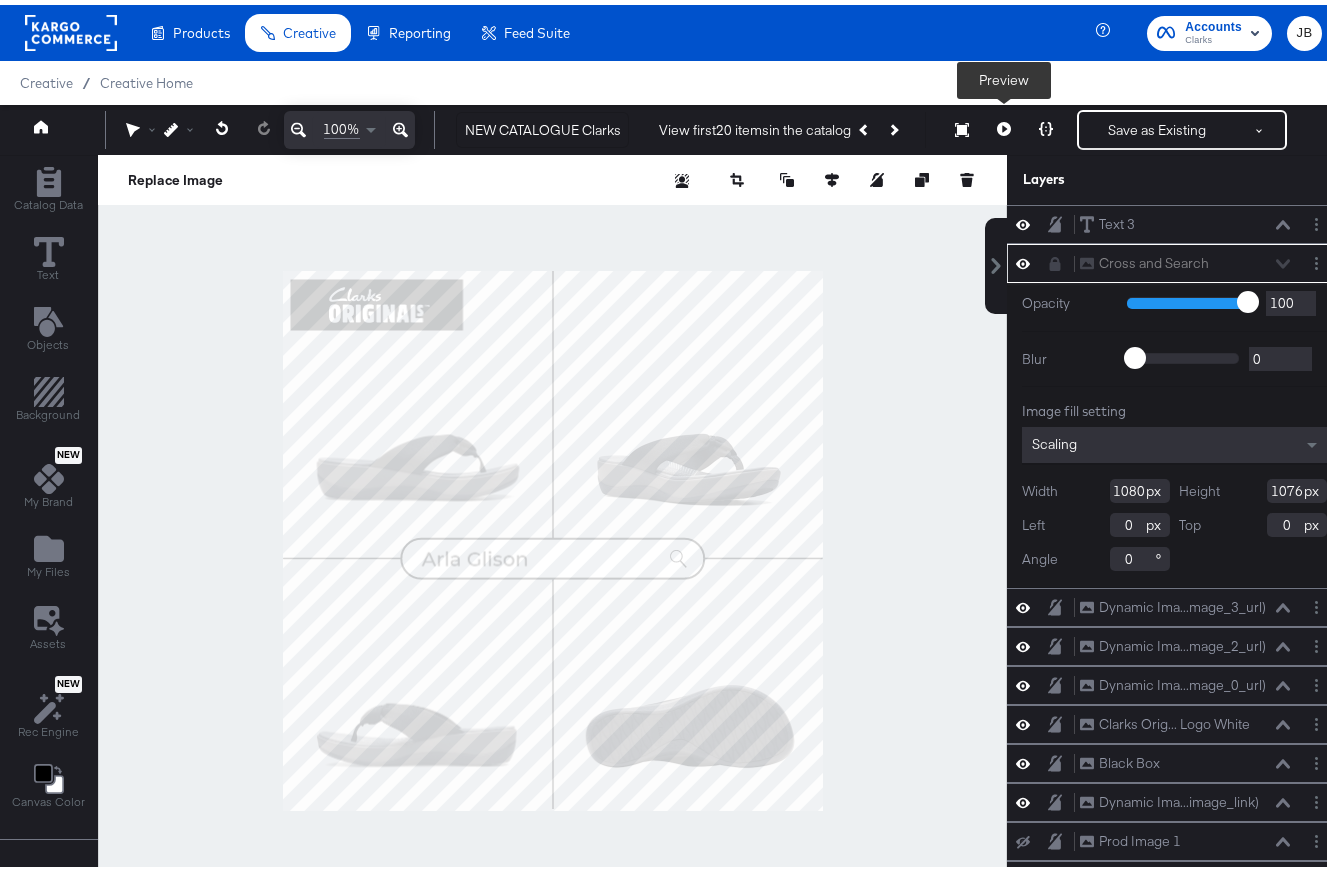 click 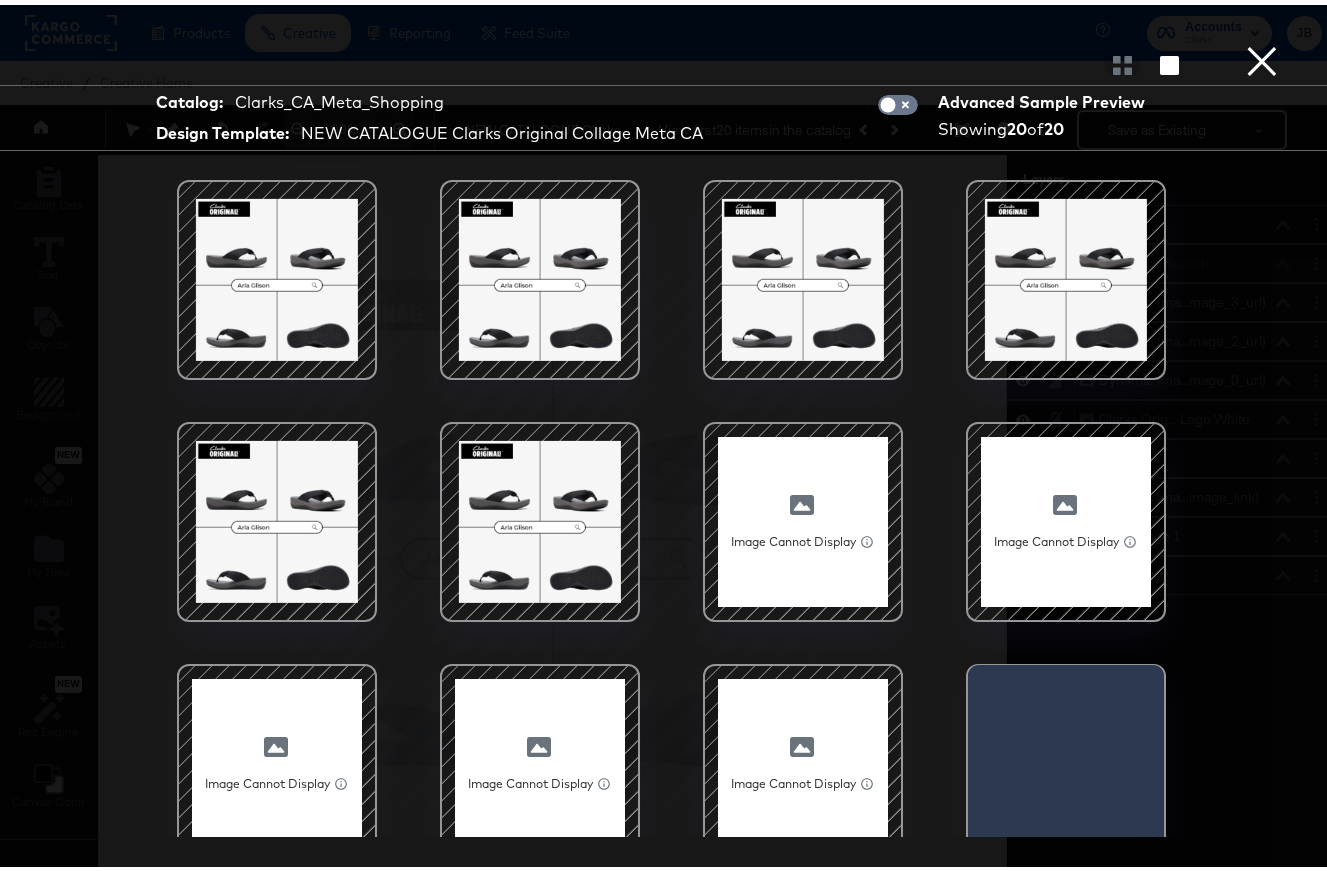 scroll, scrollTop: 330, scrollLeft: 0, axis: vertical 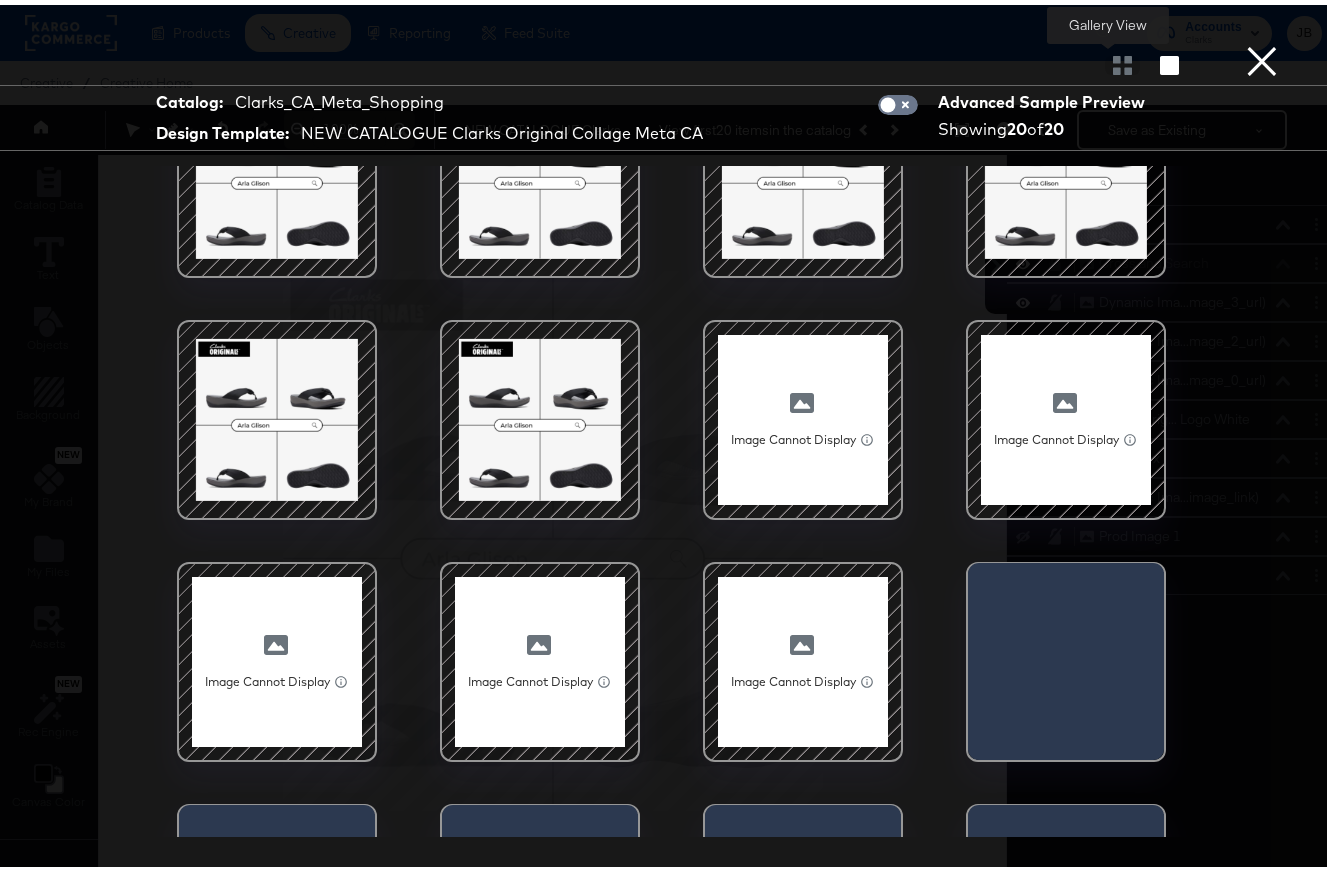 click at bounding box center (1122, 60) 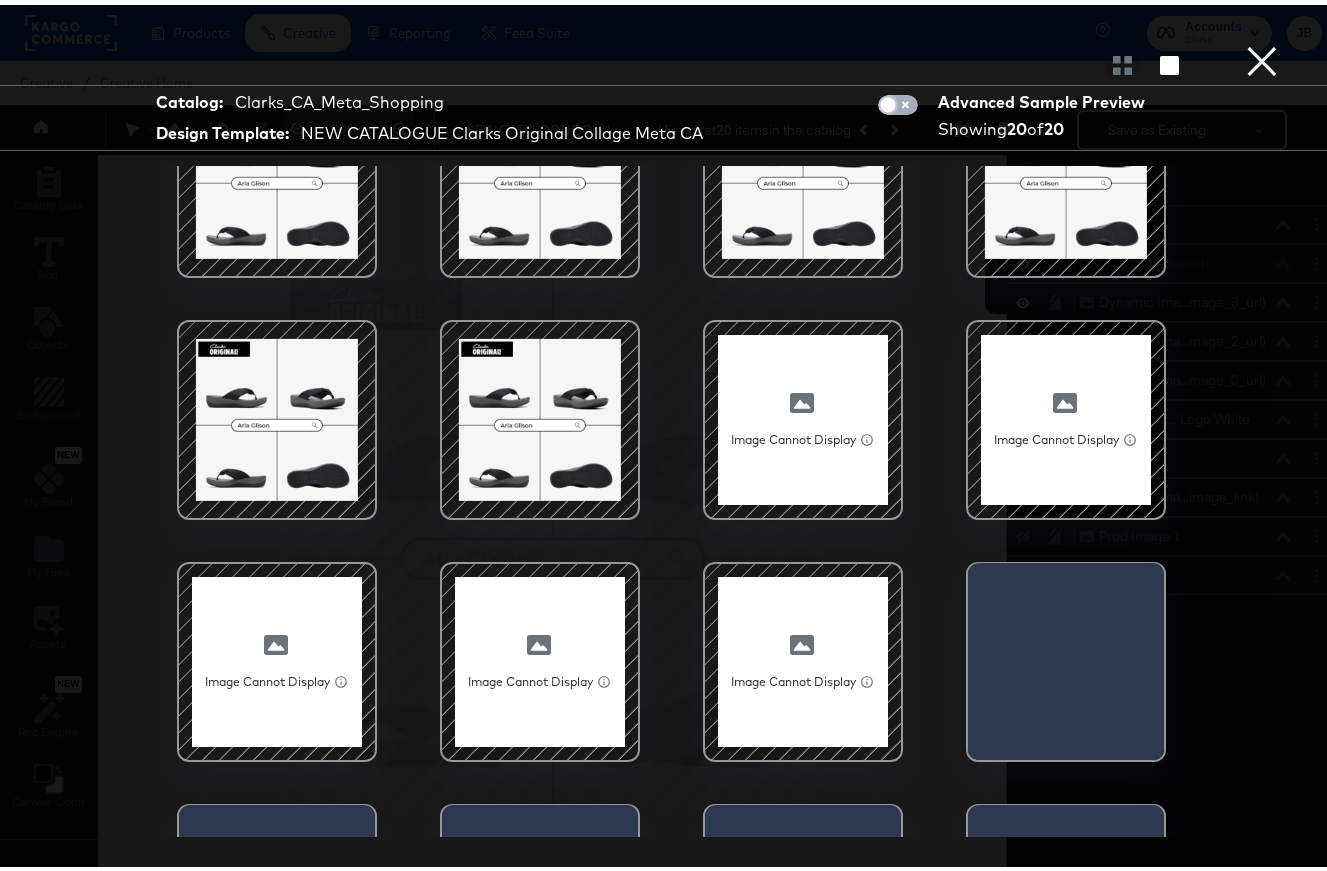 click at bounding box center (888, 105) 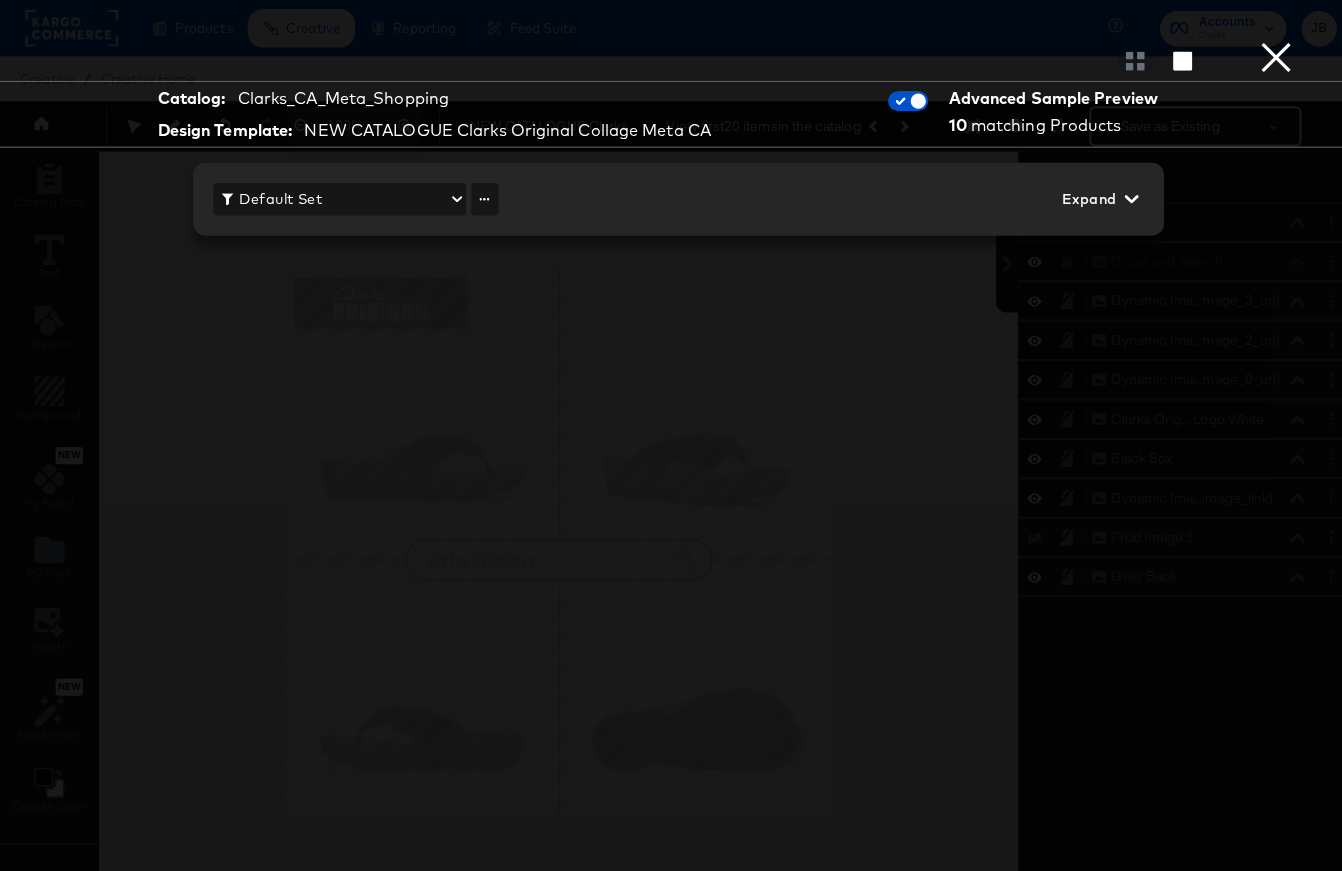 scroll, scrollTop: 0, scrollLeft: 0, axis: both 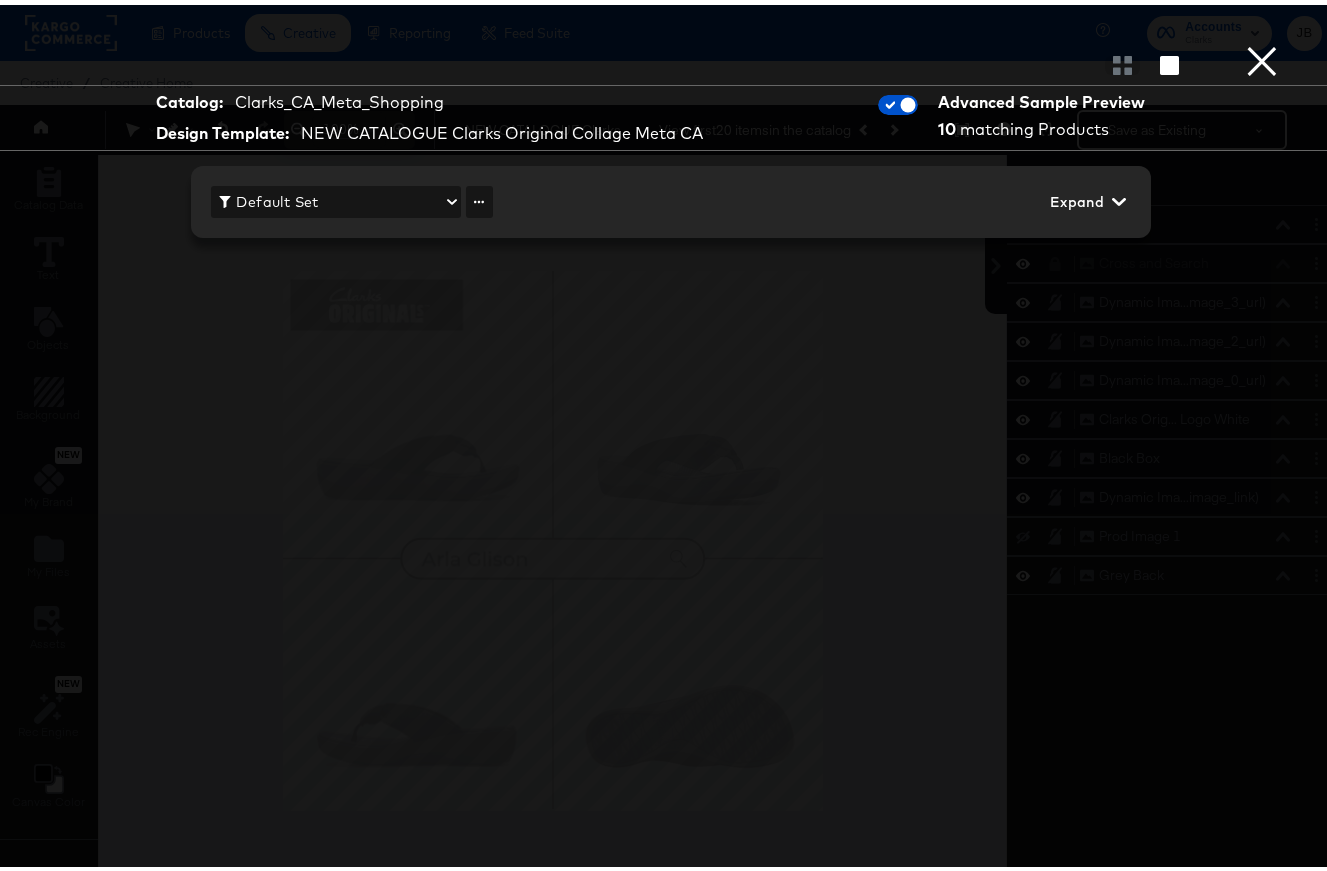 click on "×" at bounding box center [1262, 20] 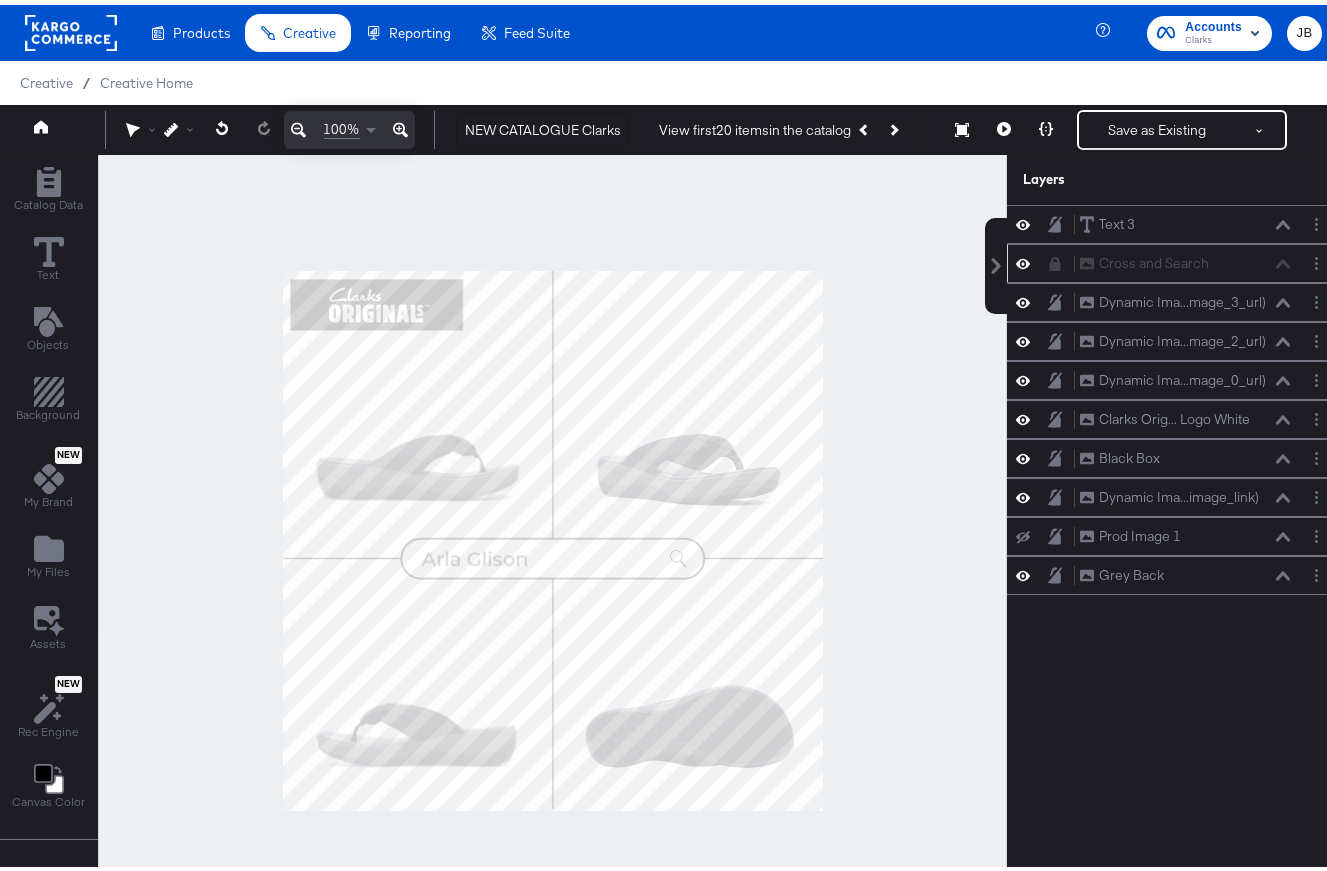 click 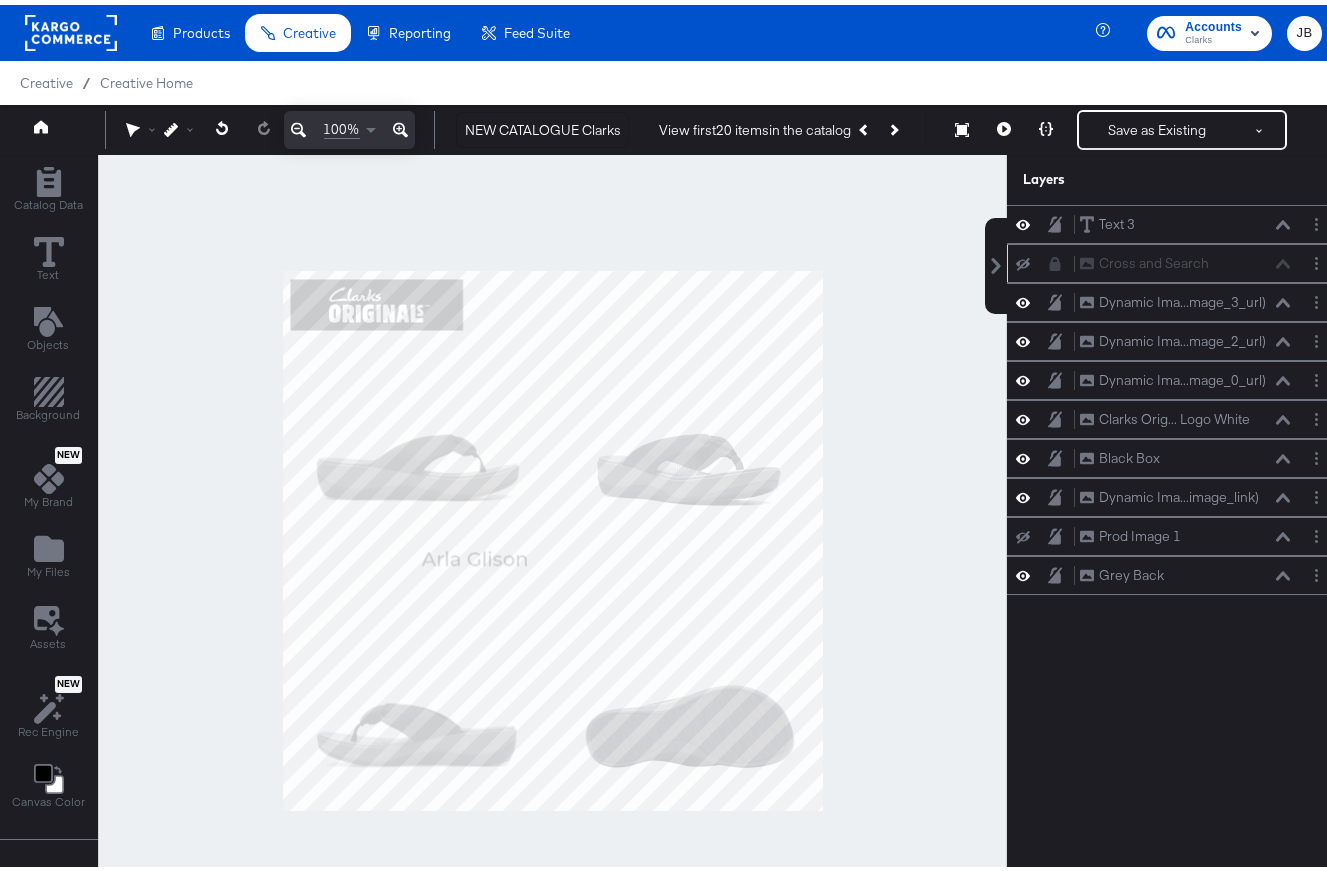 click 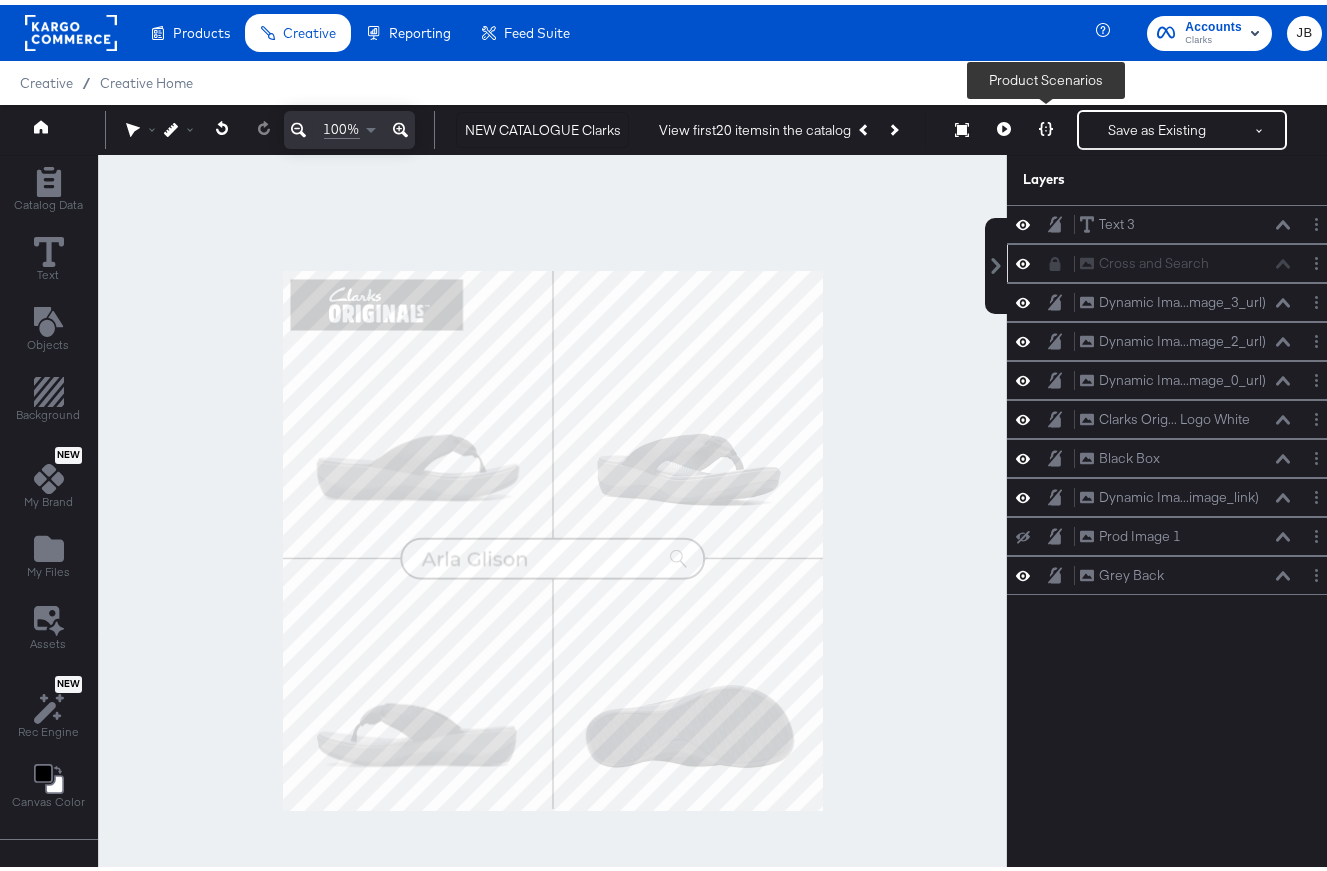 click at bounding box center [1046, 125] 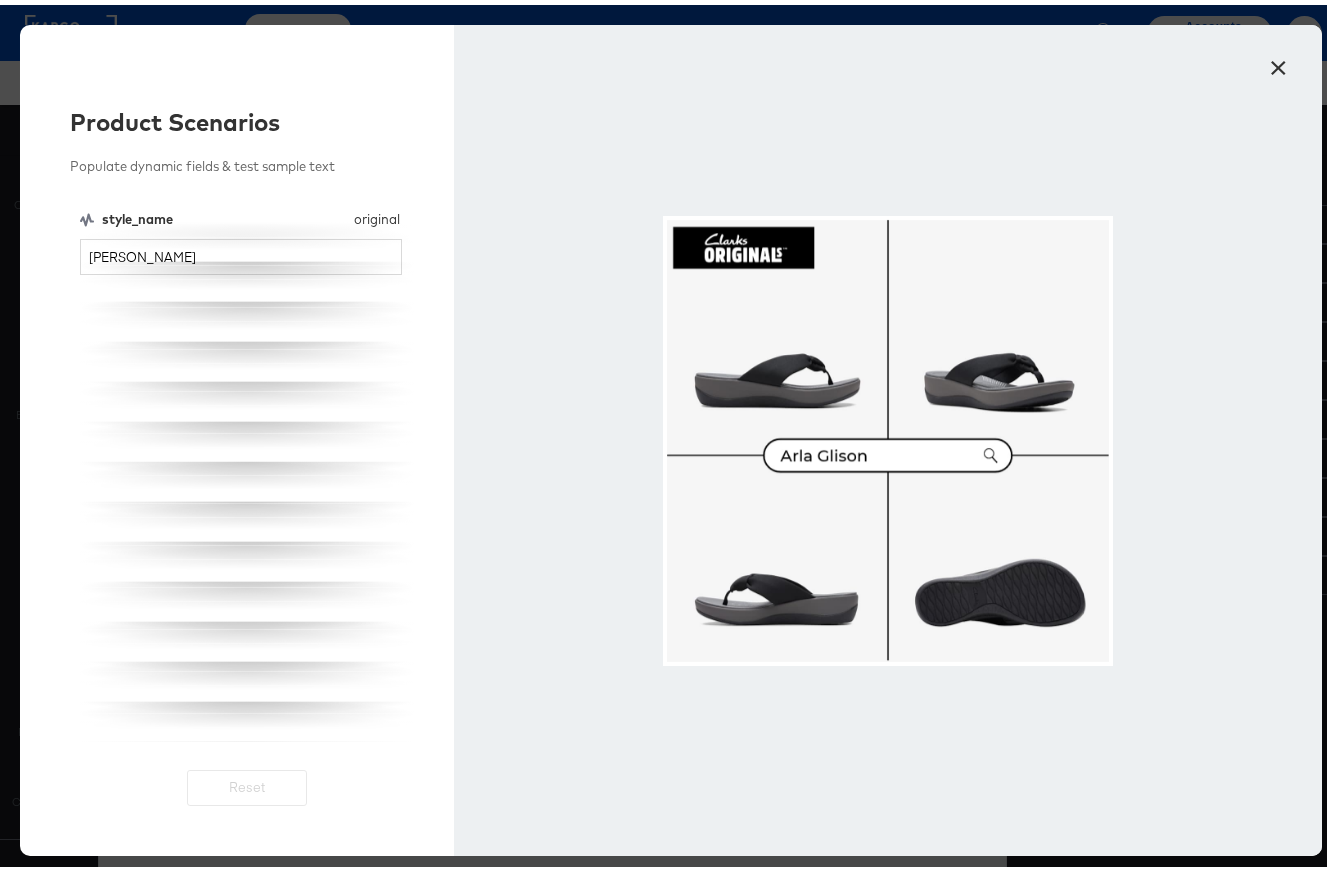 click on "×" at bounding box center [1279, 58] 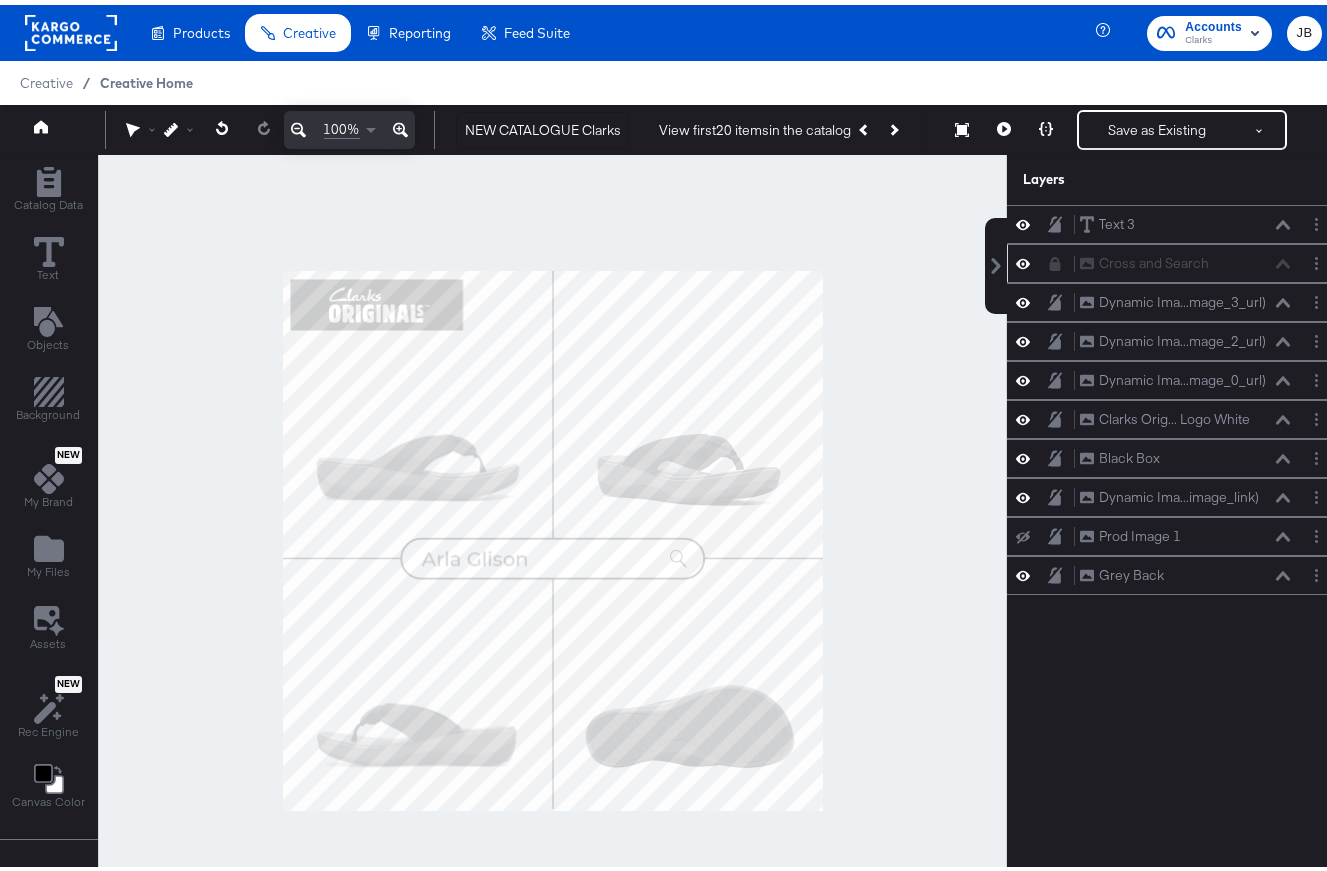 click on "Creative Home" at bounding box center [146, 78] 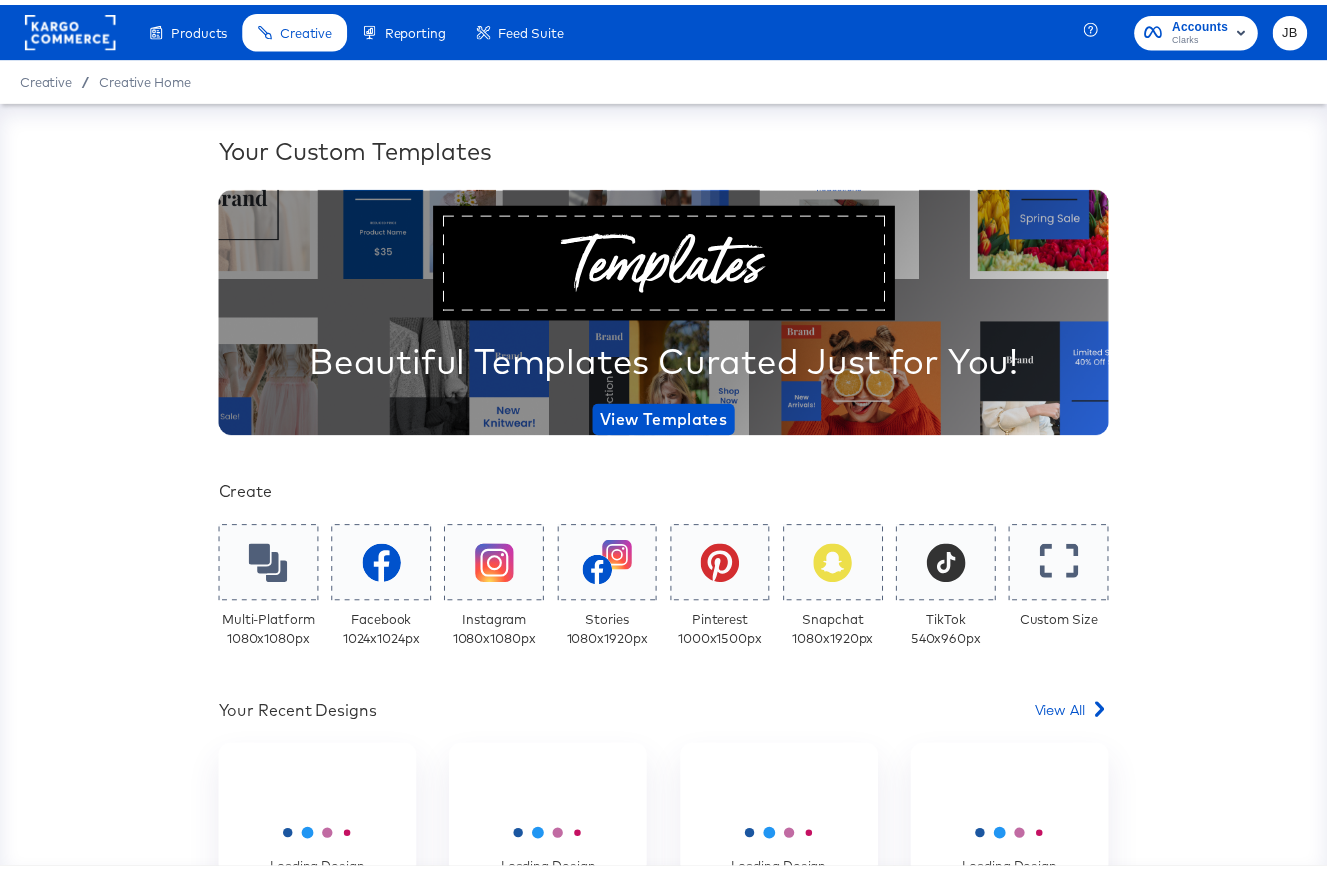 scroll, scrollTop: 293, scrollLeft: 0, axis: vertical 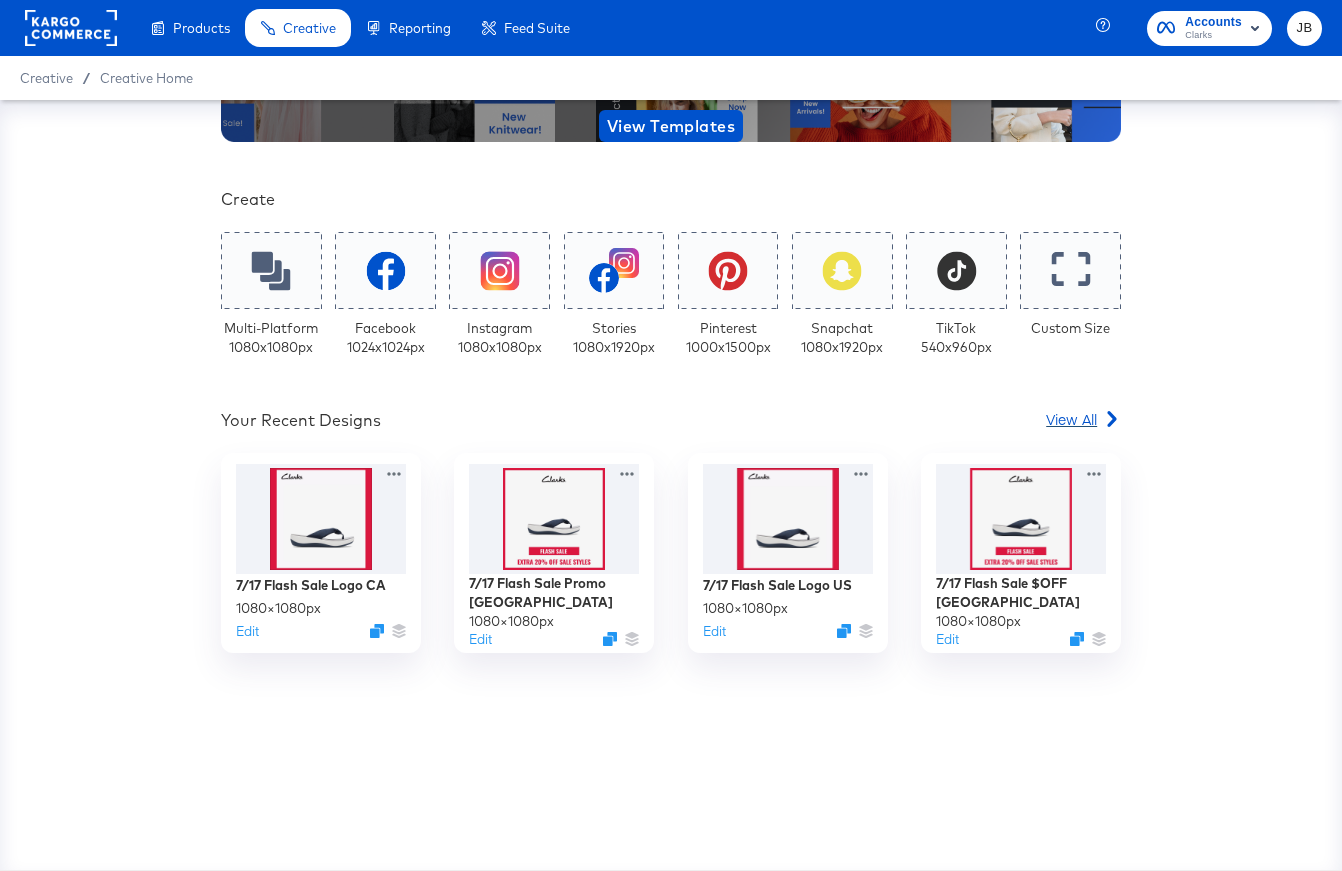 click on "View All" at bounding box center [1071, 419] 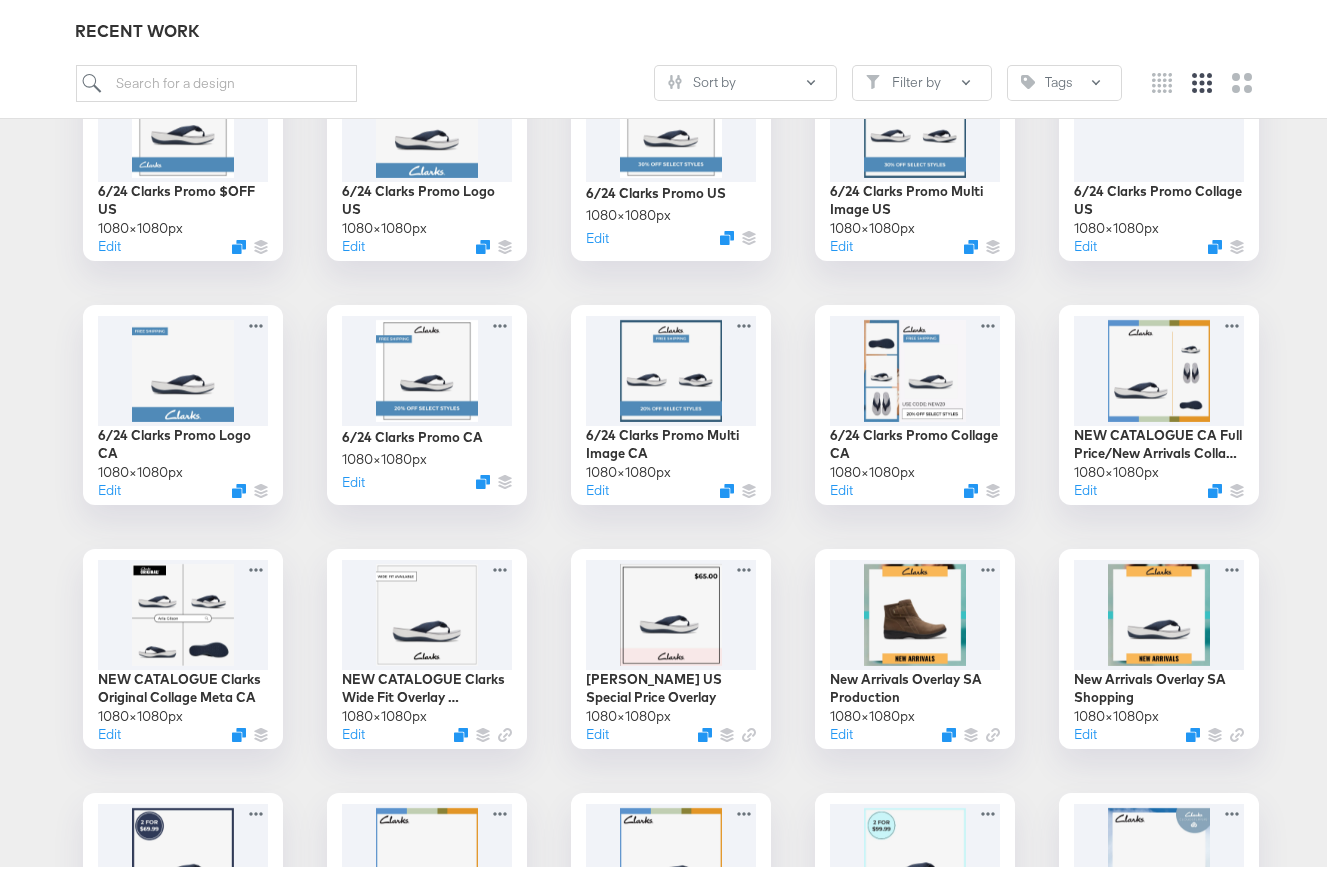 scroll, scrollTop: 2441, scrollLeft: 0, axis: vertical 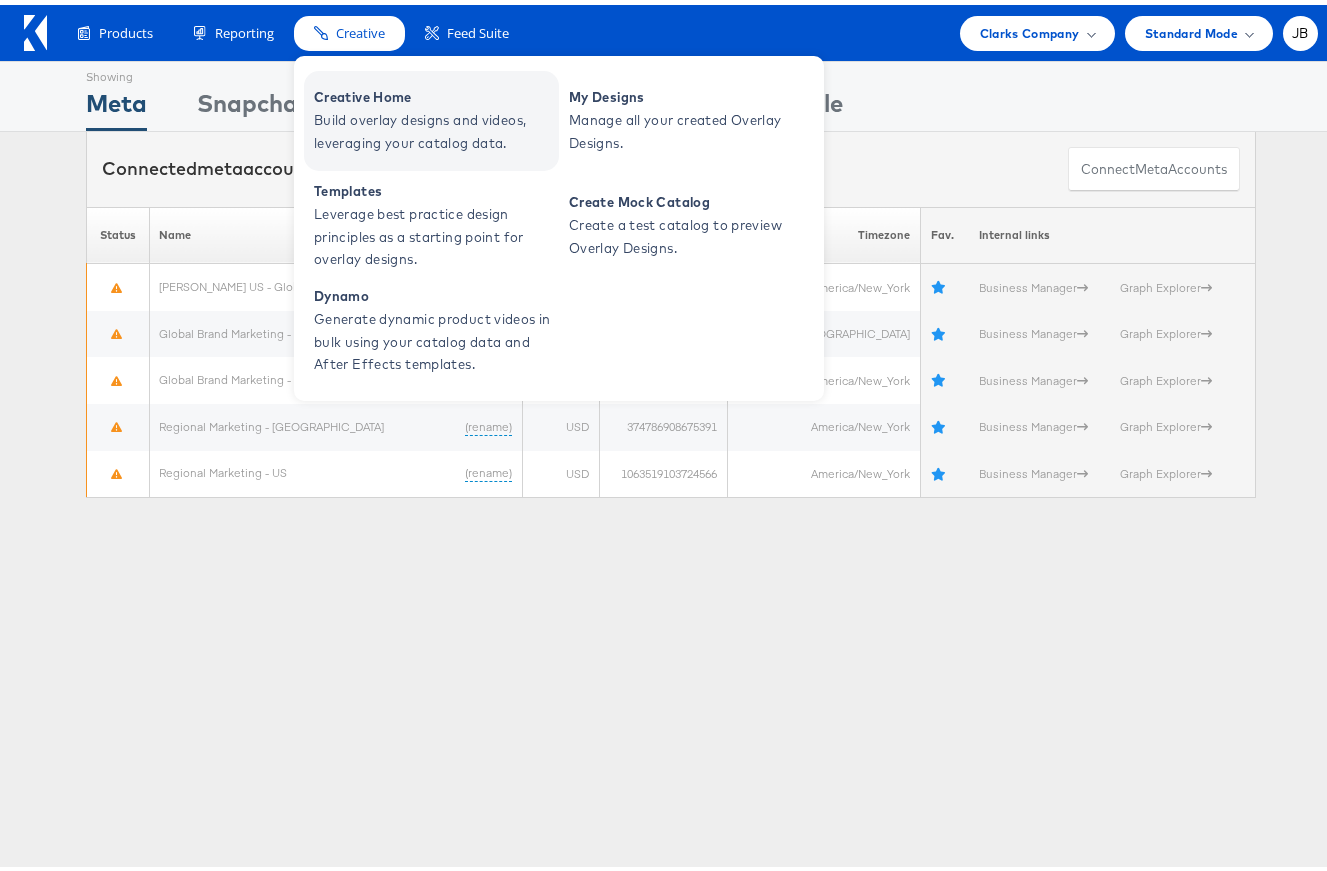 click on "Creative Home" at bounding box center [434, 92] 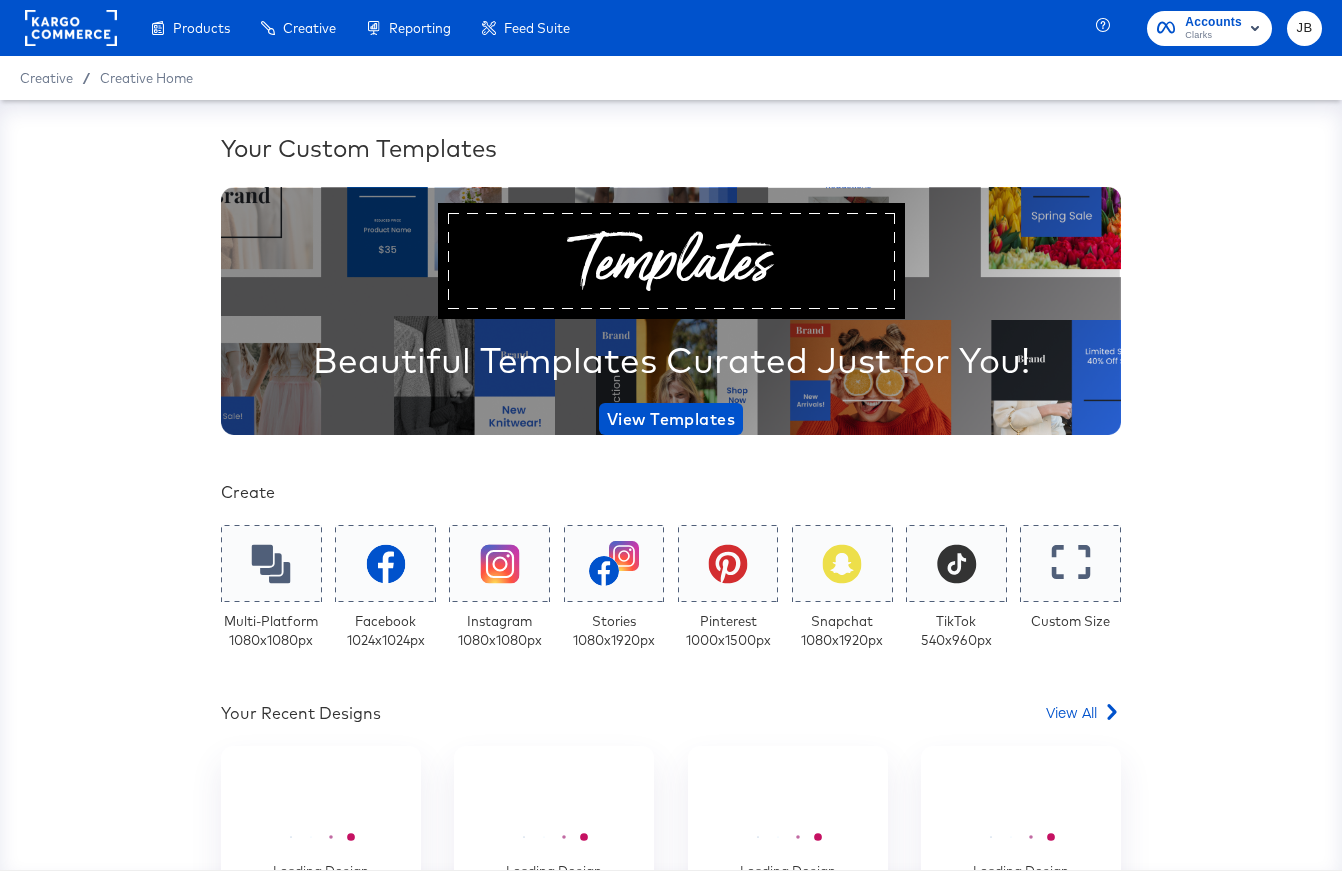 scroll, scrollTop: 0, scrollLeft: 0, axis: both 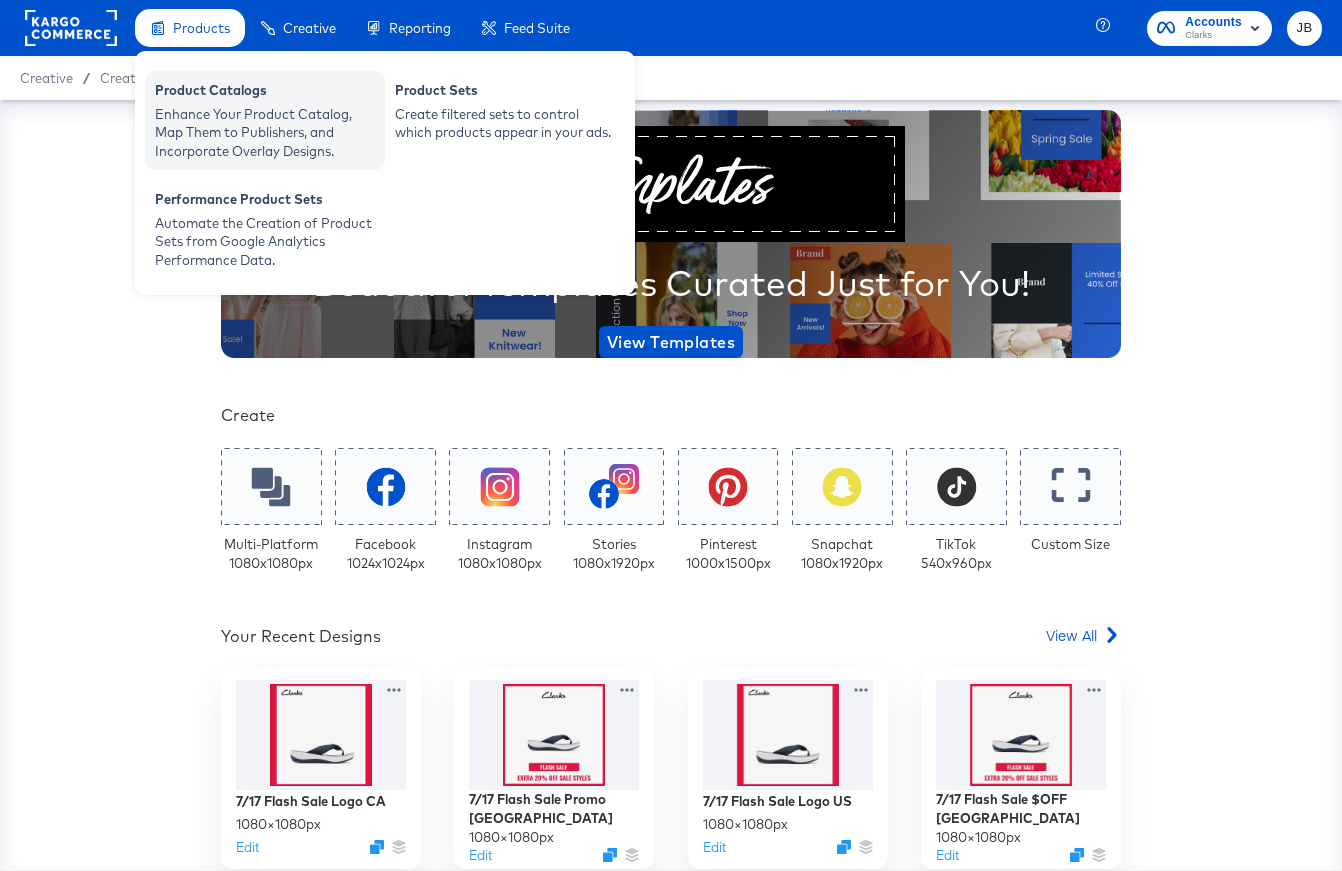 click on "Enhance Your Product Catalog, Map Them to Publishers, and Incorporate Overlay Designs." at bounding box center (265, 133) 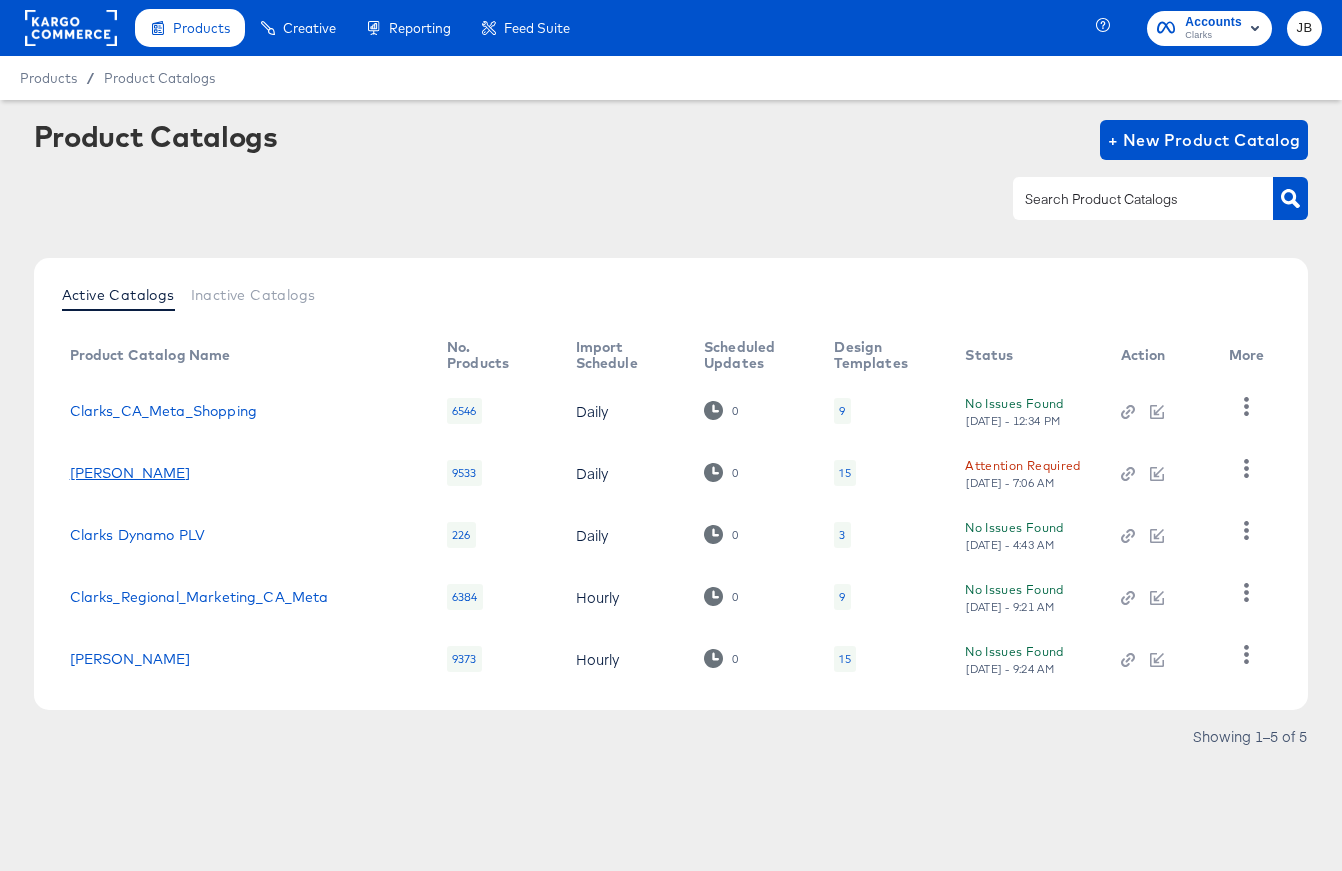 click on "[PERSON_NAME]" at bounding box center (130, 473) 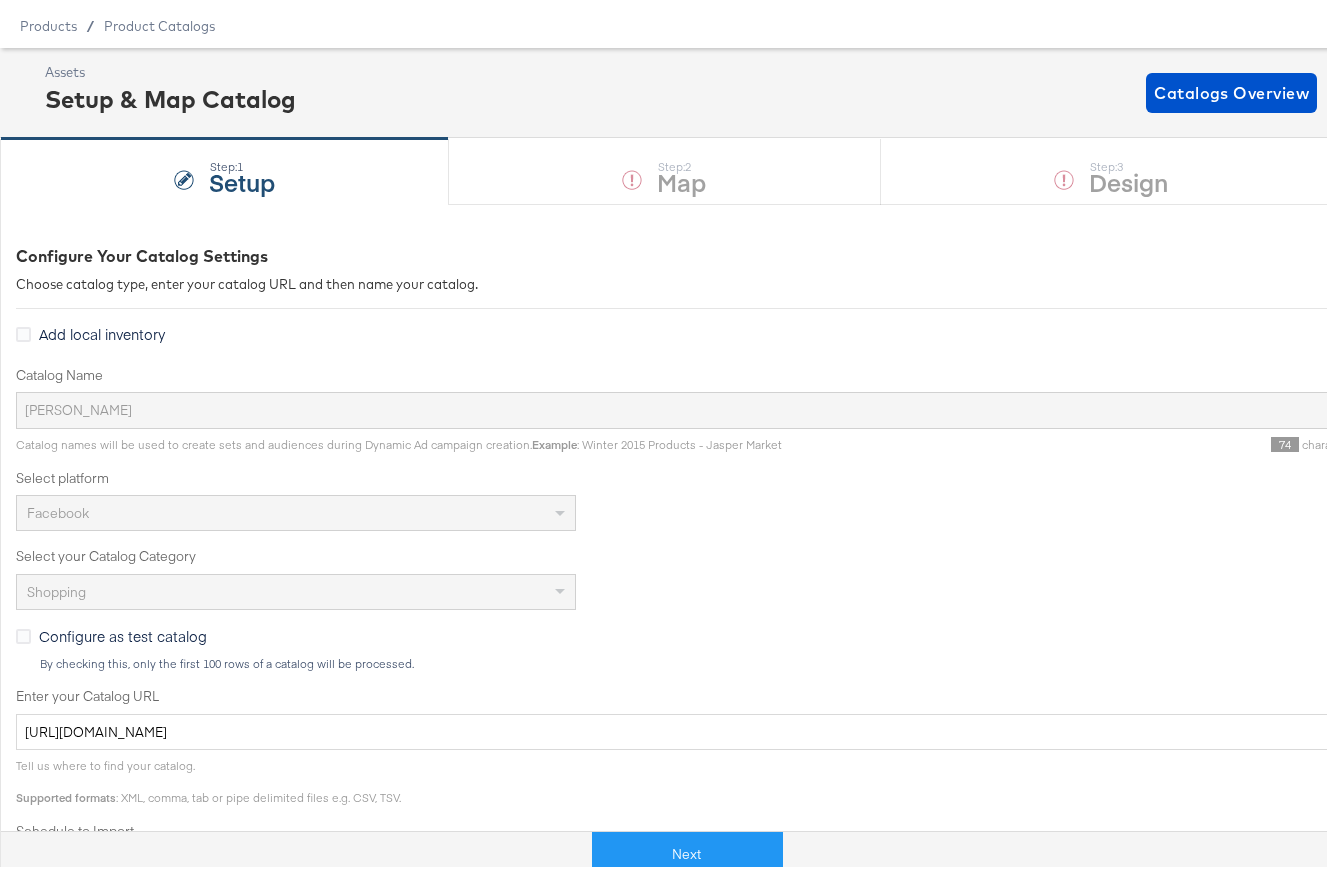 scroll, scrollTop: 105, scrollLeft: 0, axis: vertical 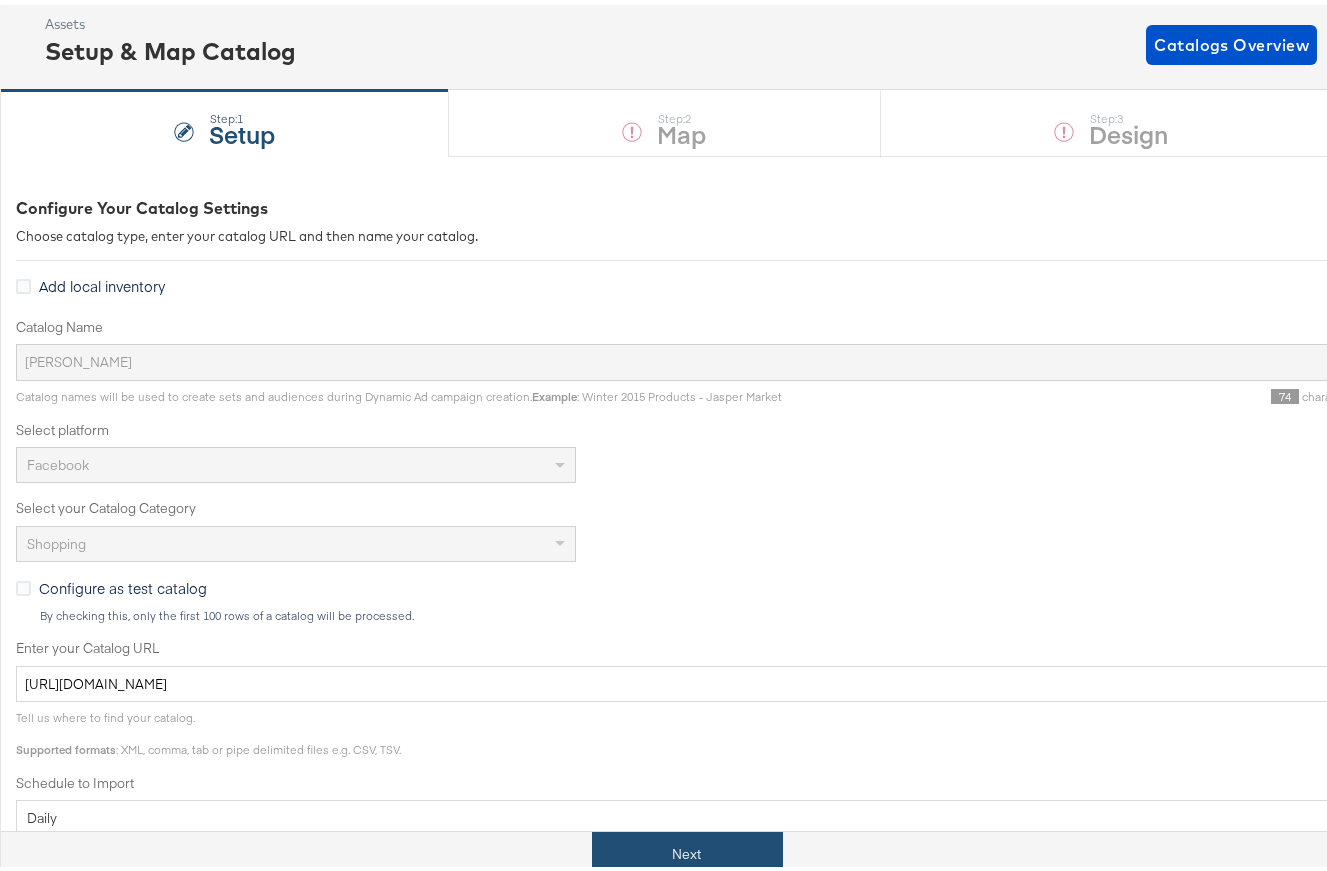 click on "Next" at bounding box center (687, 849) 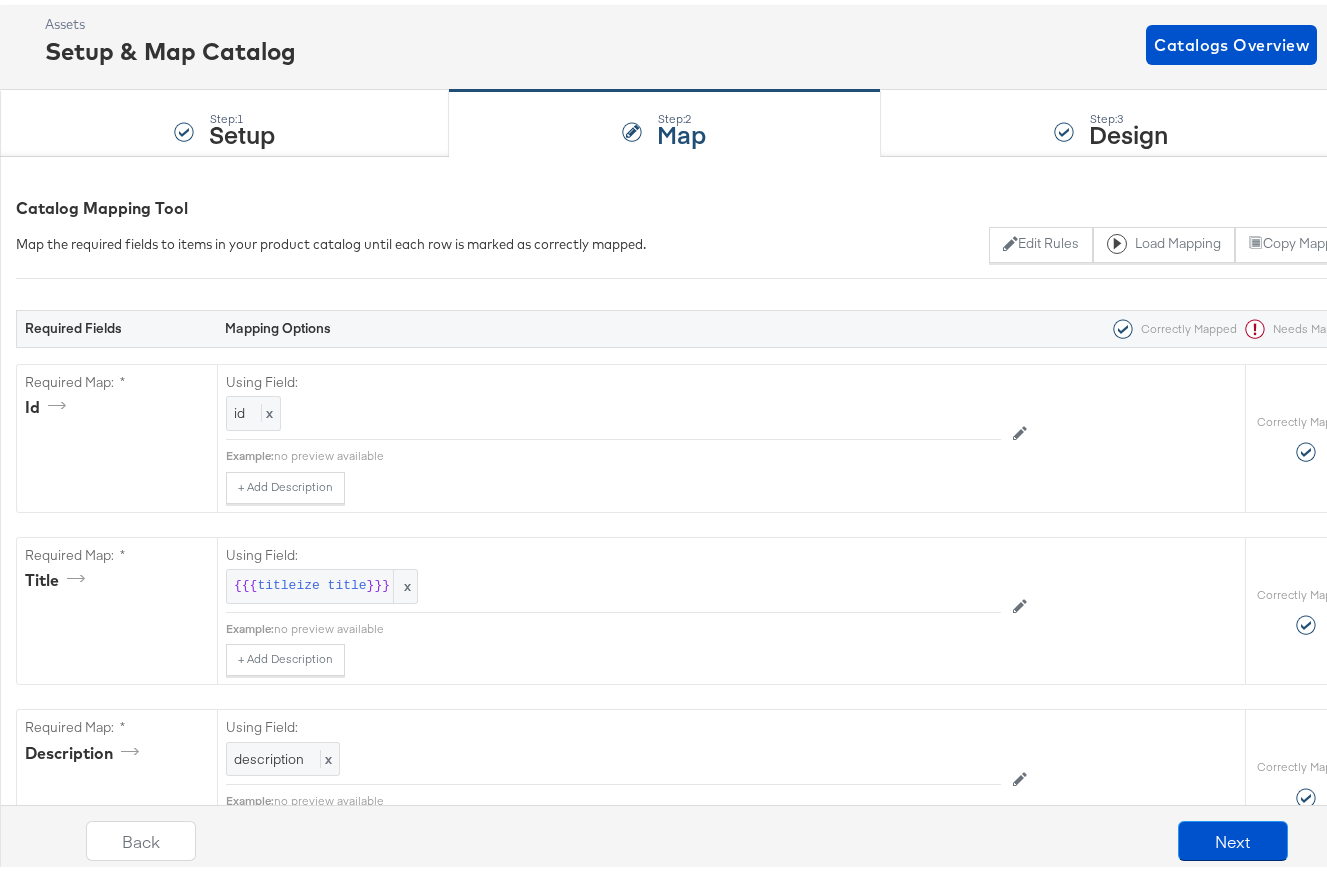 scroll, scrollTop: 0, scrollLeft: 0, axis: both 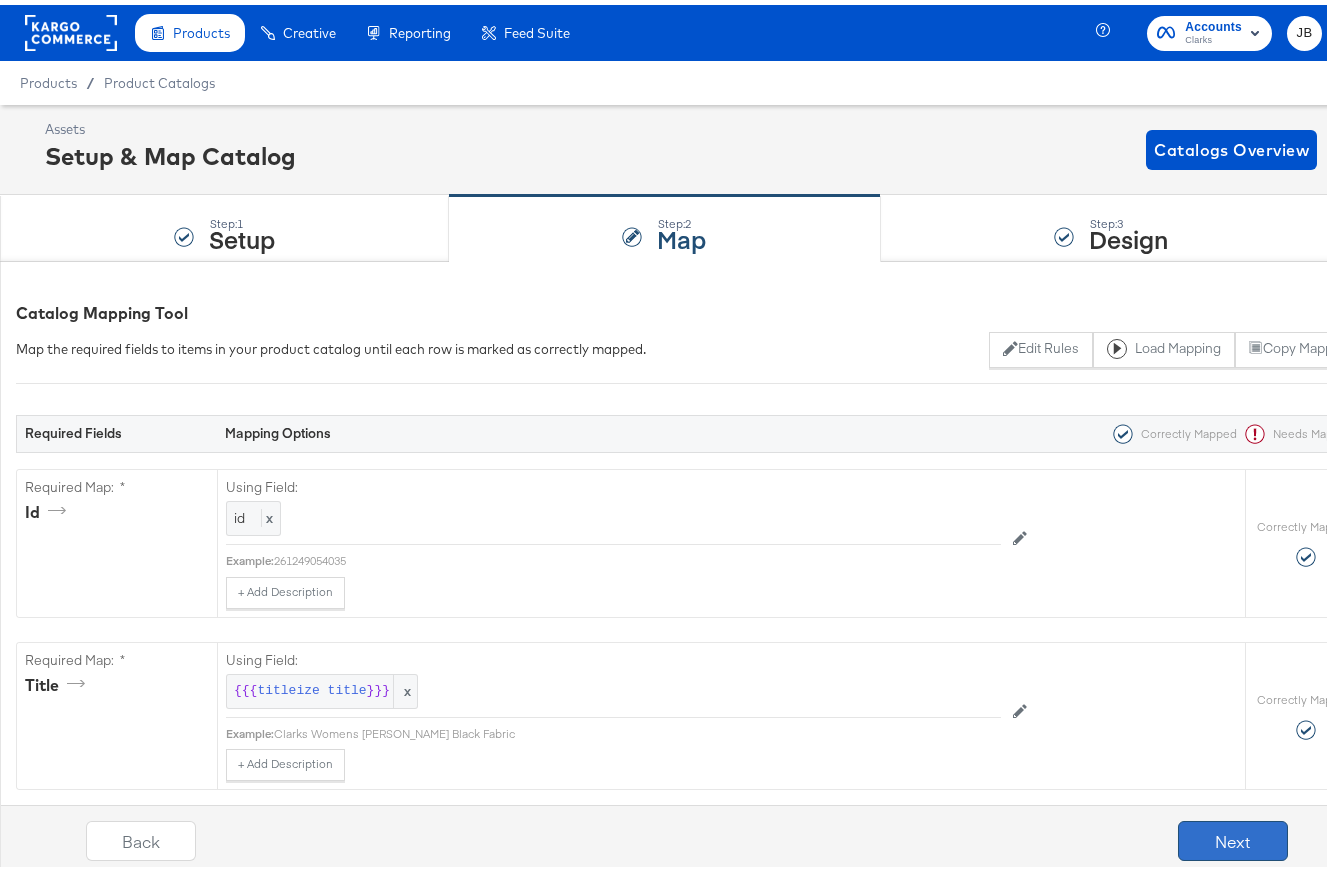 click on "Next" at bounding box center [1233, 836] 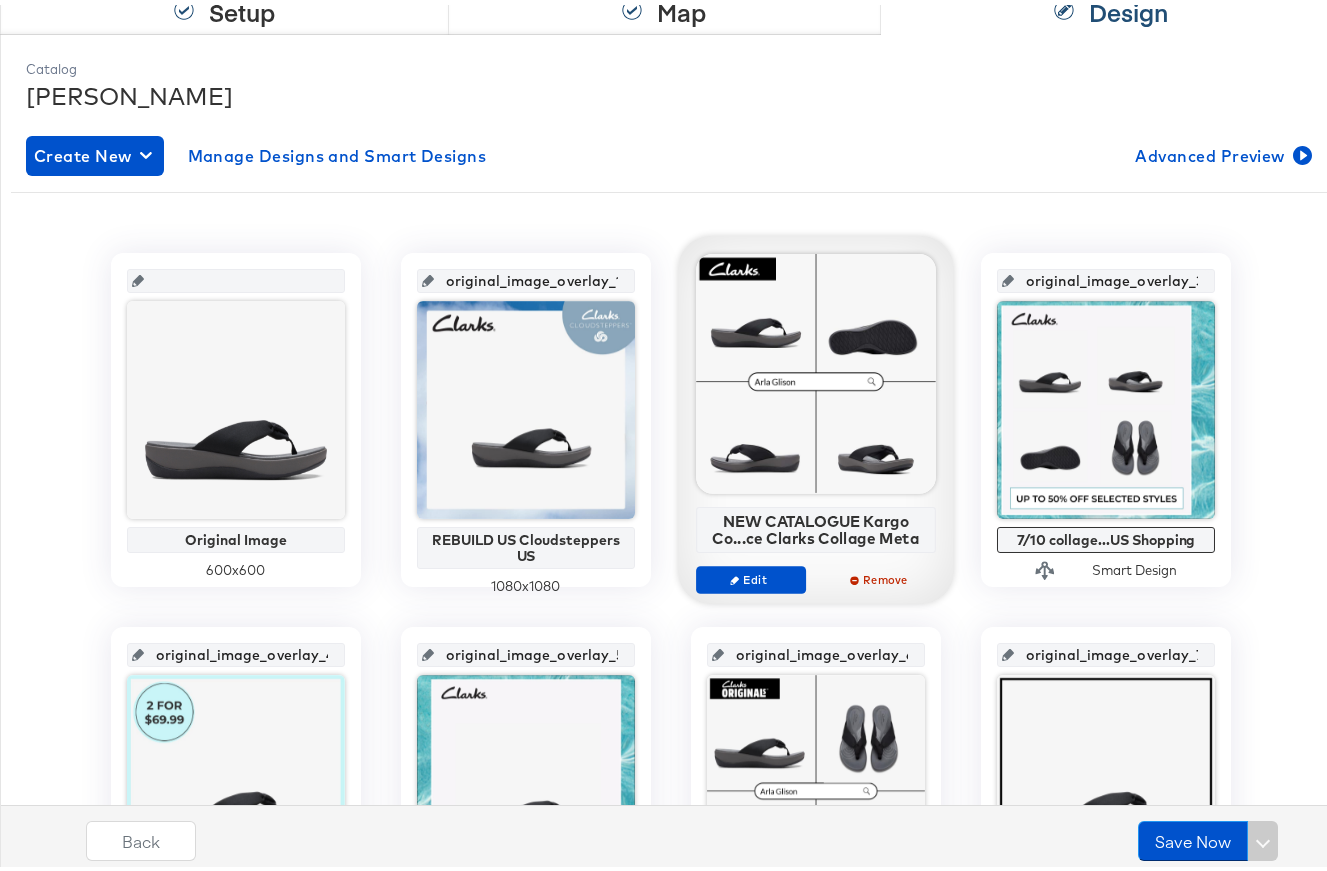 scroll, scrollTop: 240, scrollLeft: 0, axis: vertical 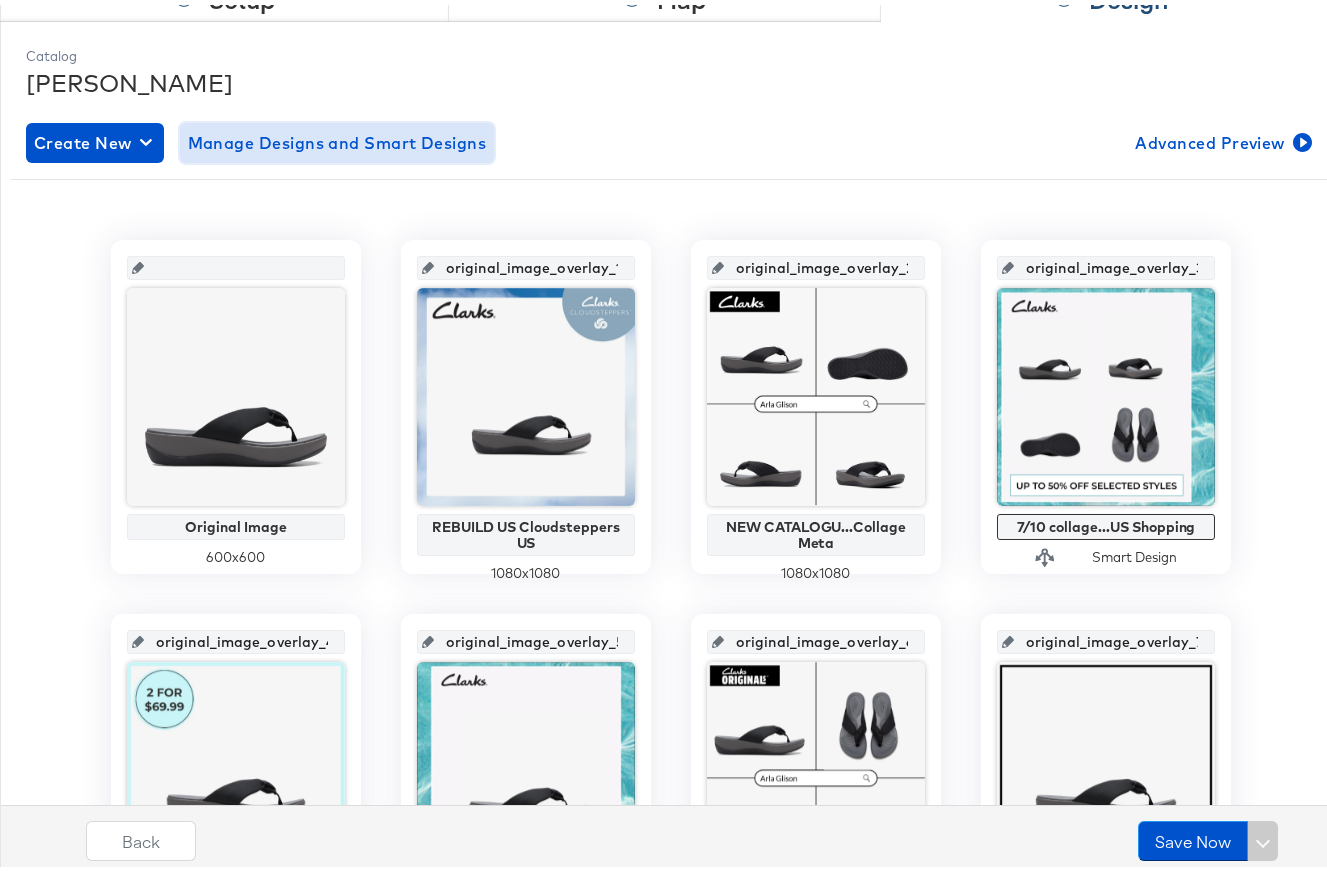 click on "Manage Designs and Smart Designs" at bounding box center [337, 138] 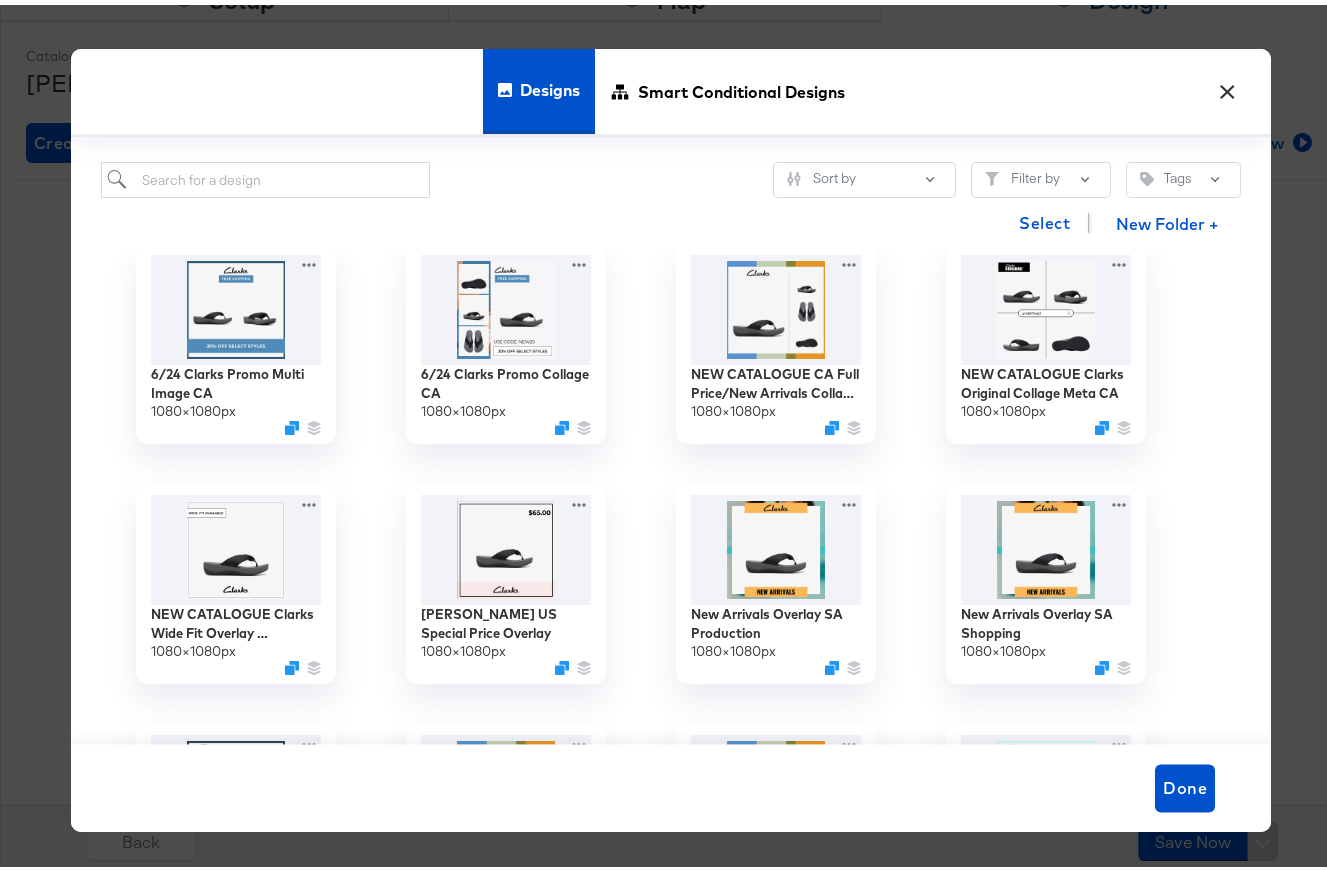 scroll, scrollTop: 0, scrollLeft: 0, axis: both 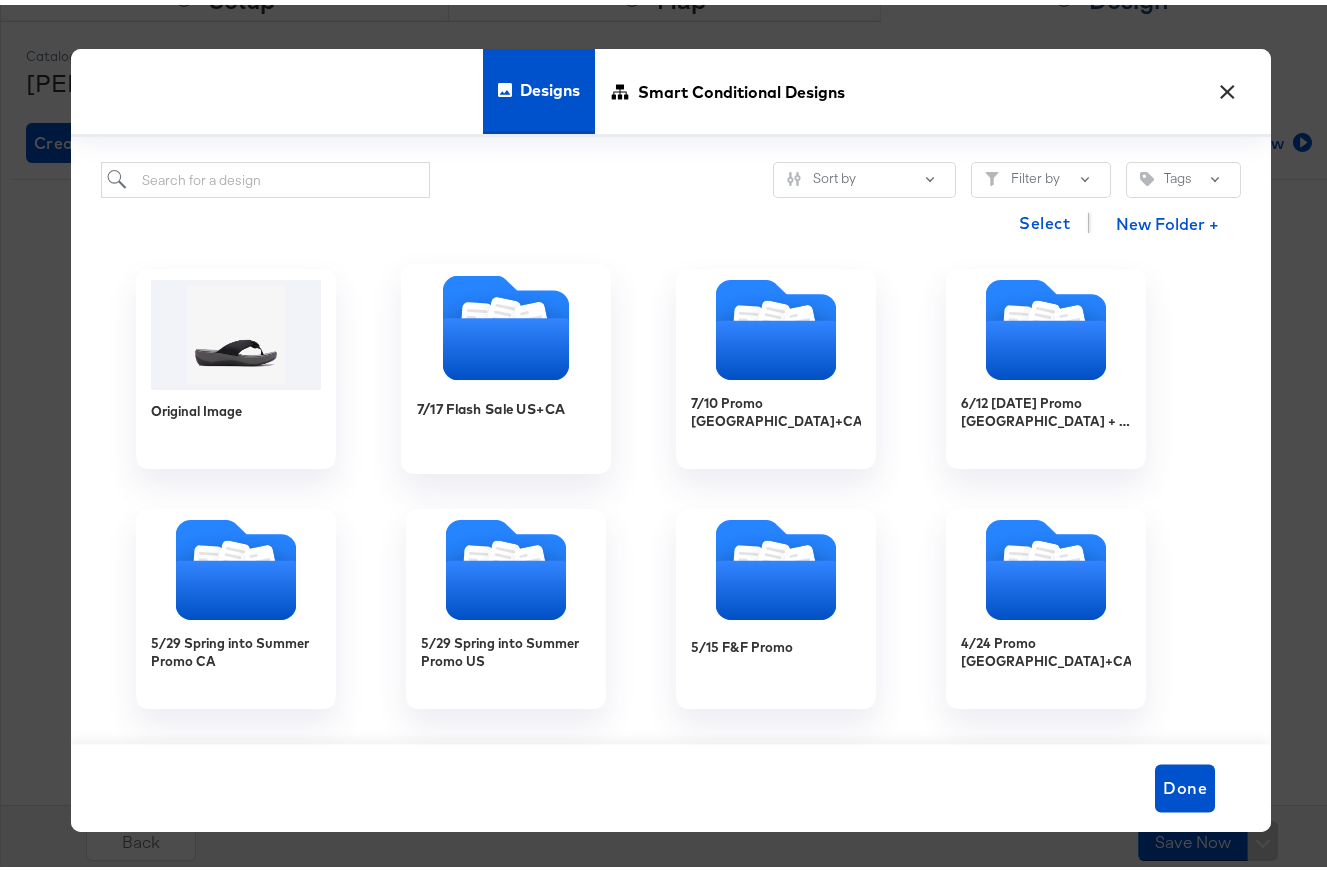 click 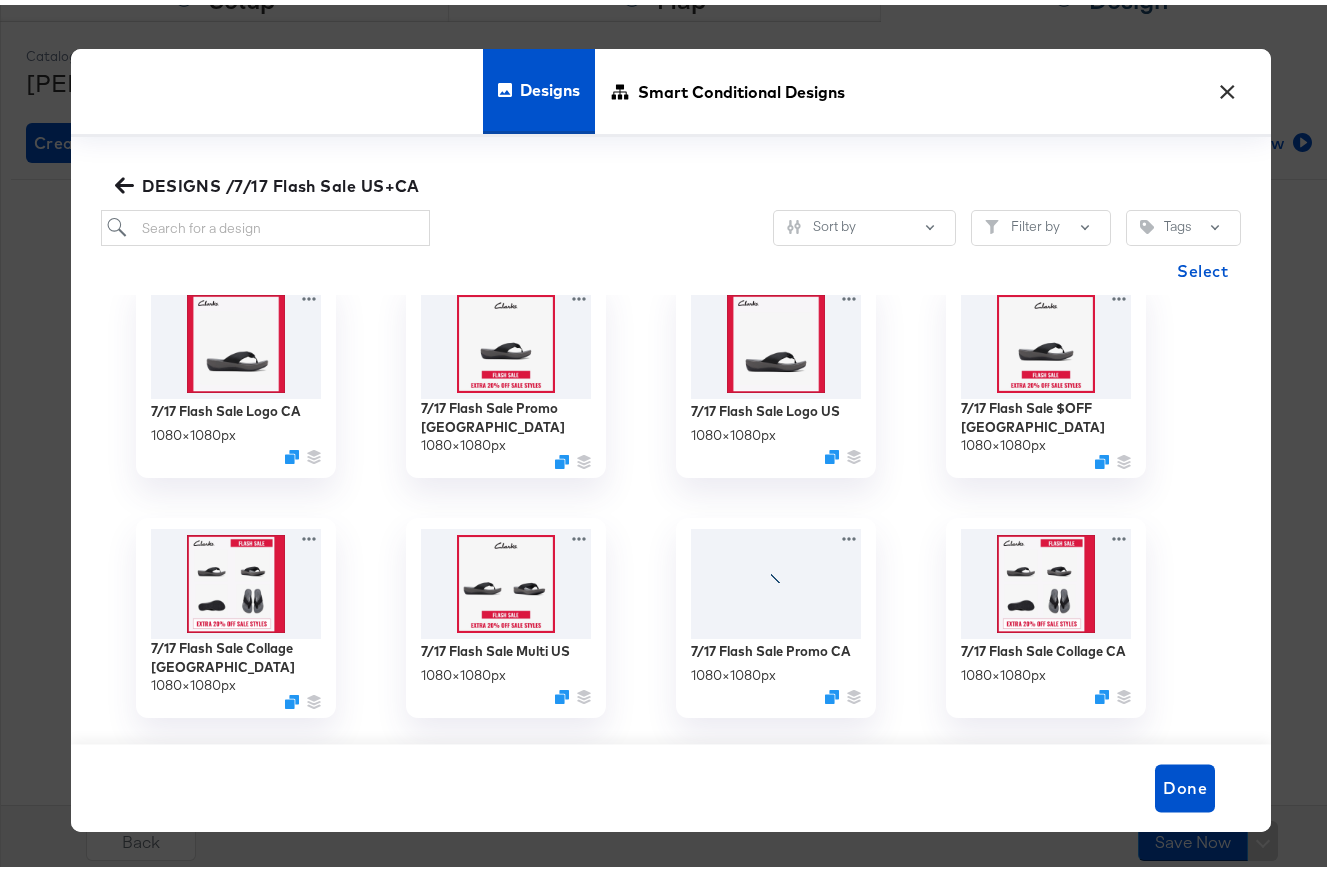 scroll, scrollTop: 64, scrollLeft: 0, axis: vertical 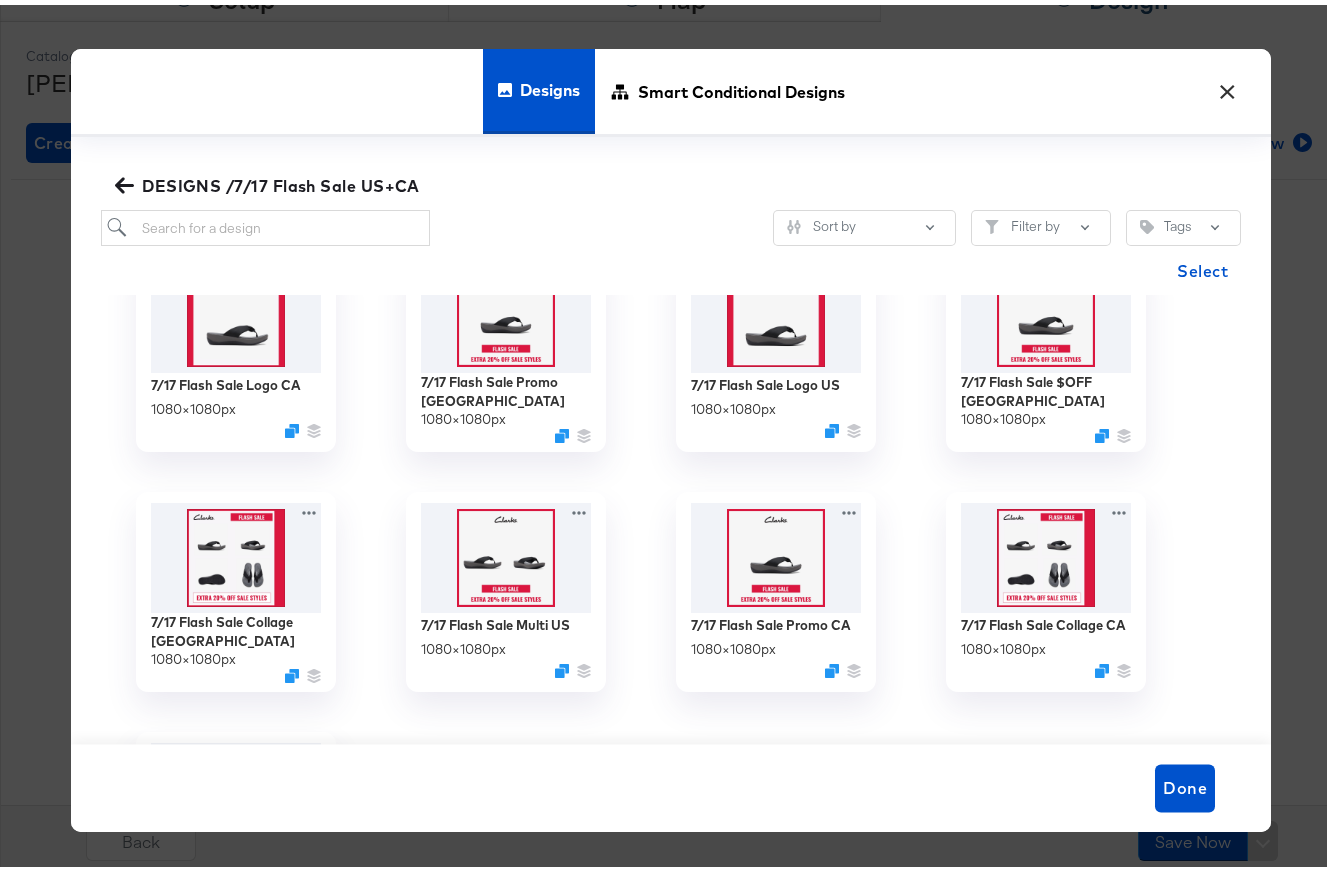 click 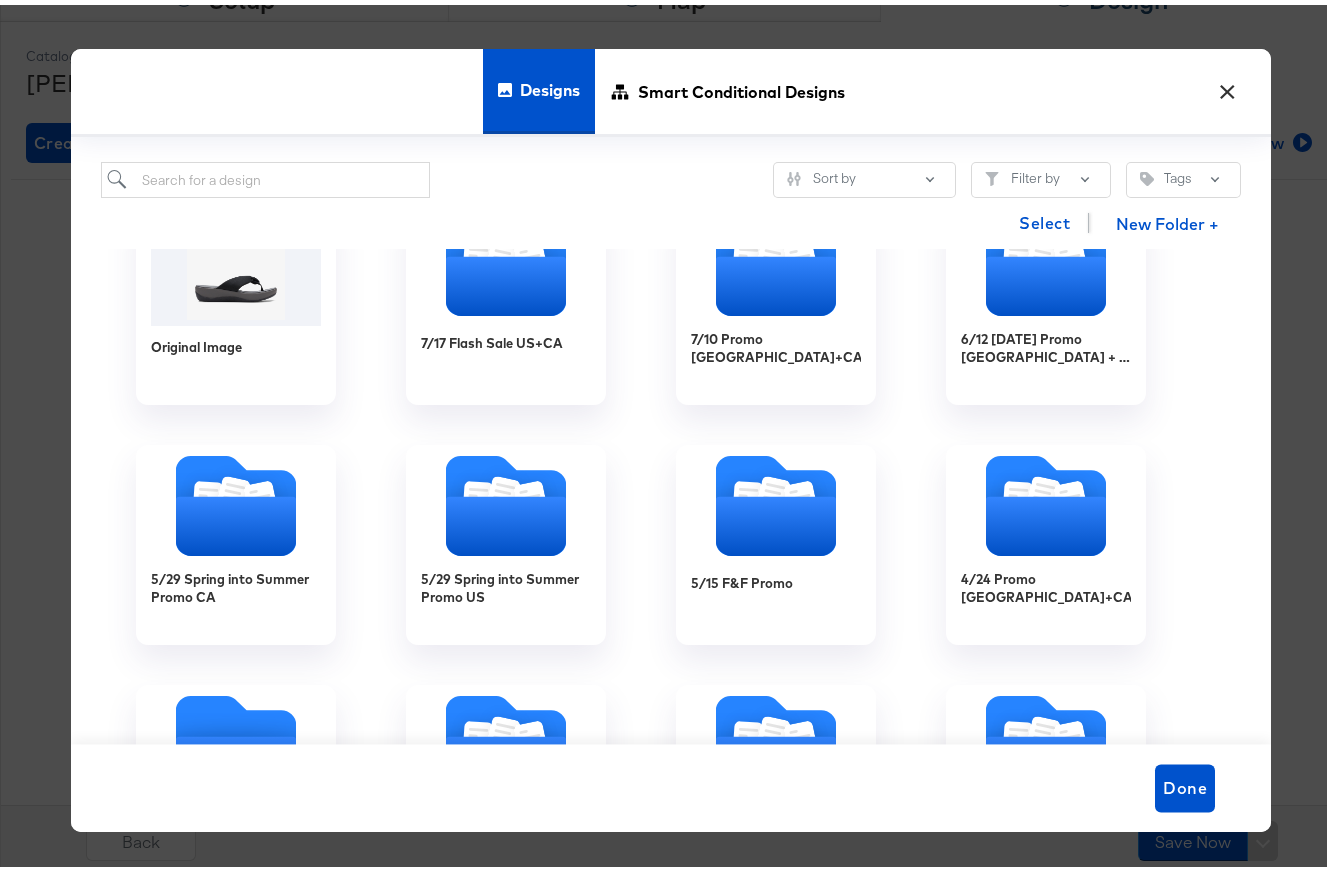 scroll, scrollTop: 0, scrollLeft: 0, axis: both 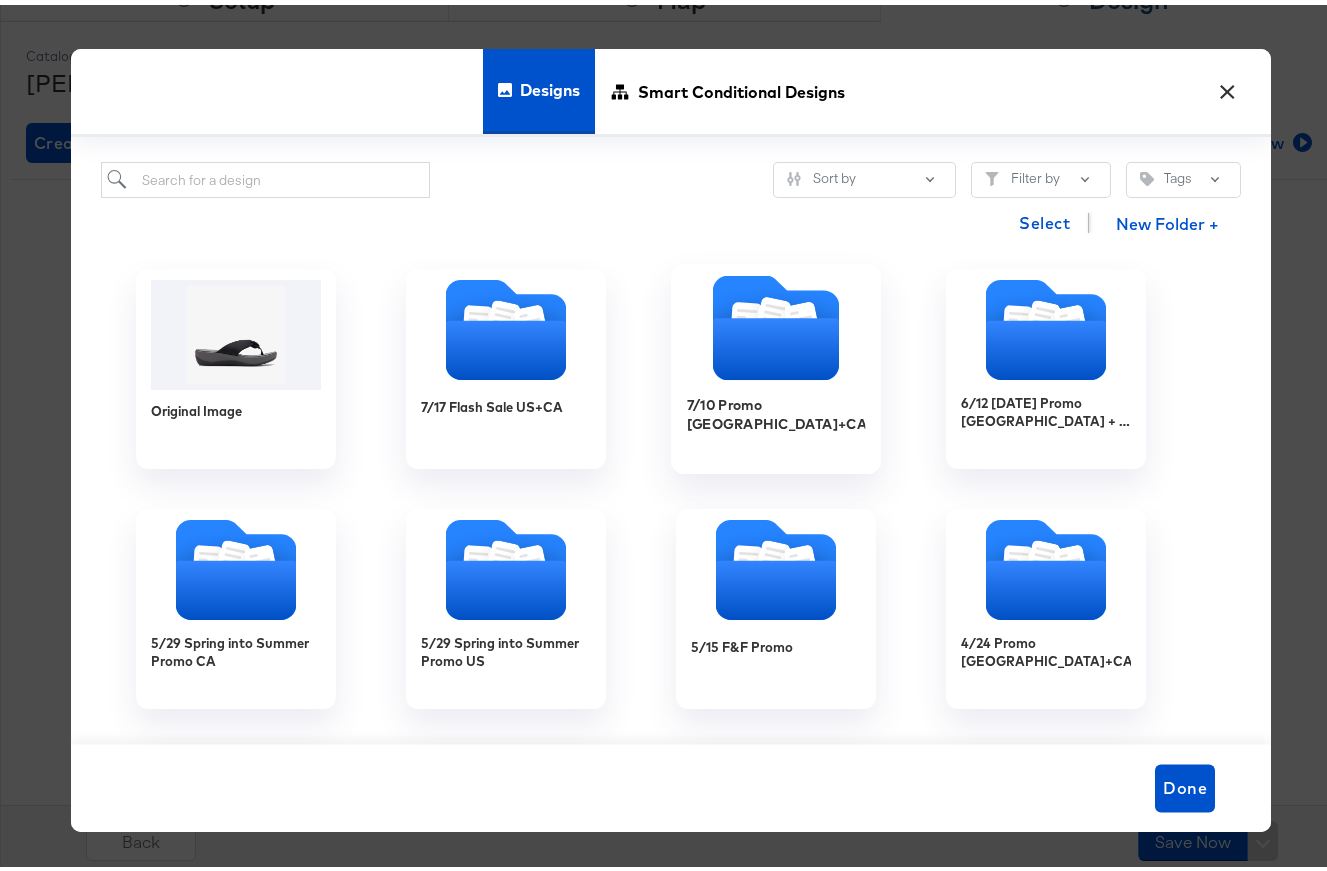 click 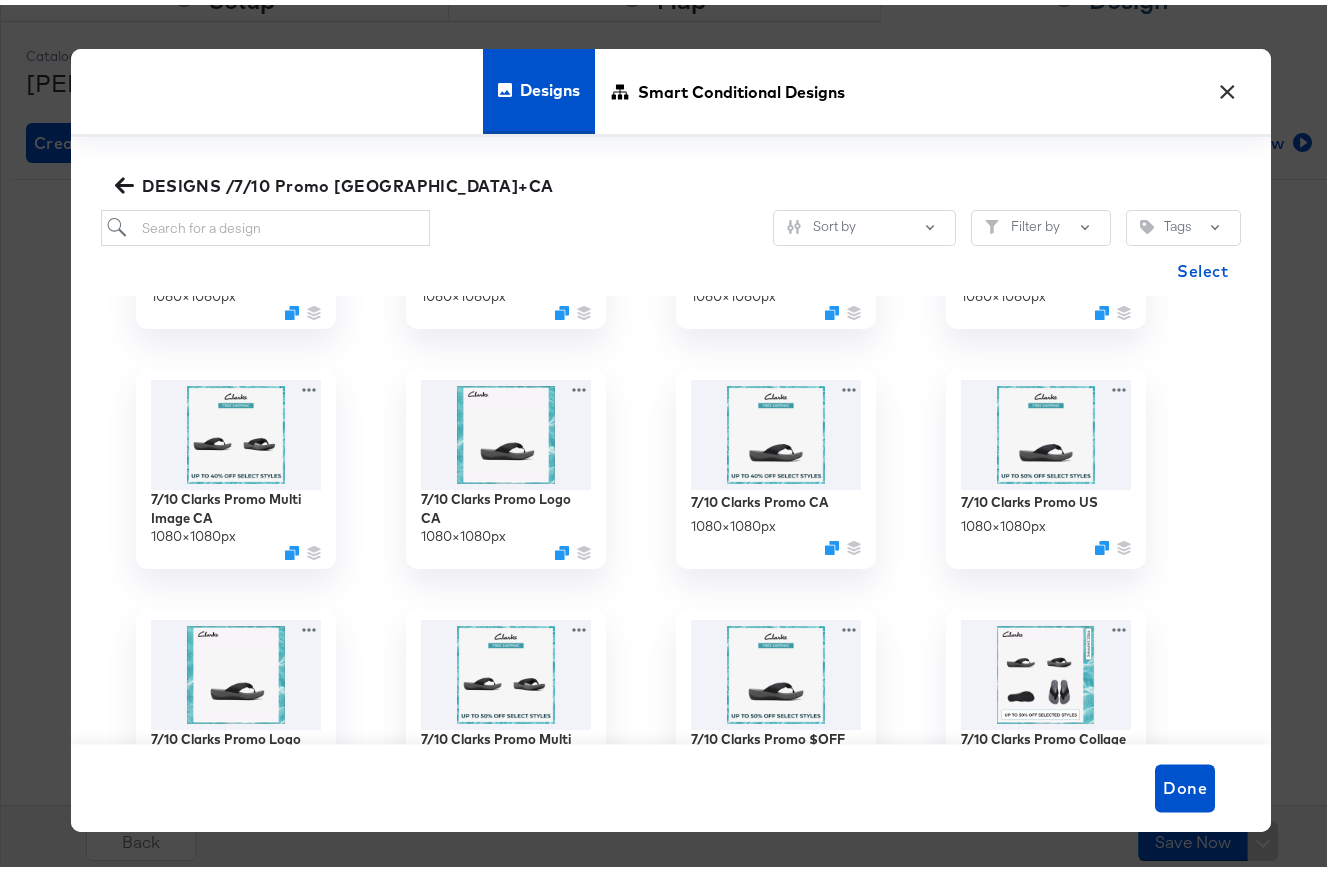 scroll, scrollTop: 463, scrollLeft: 0, axis: vertical 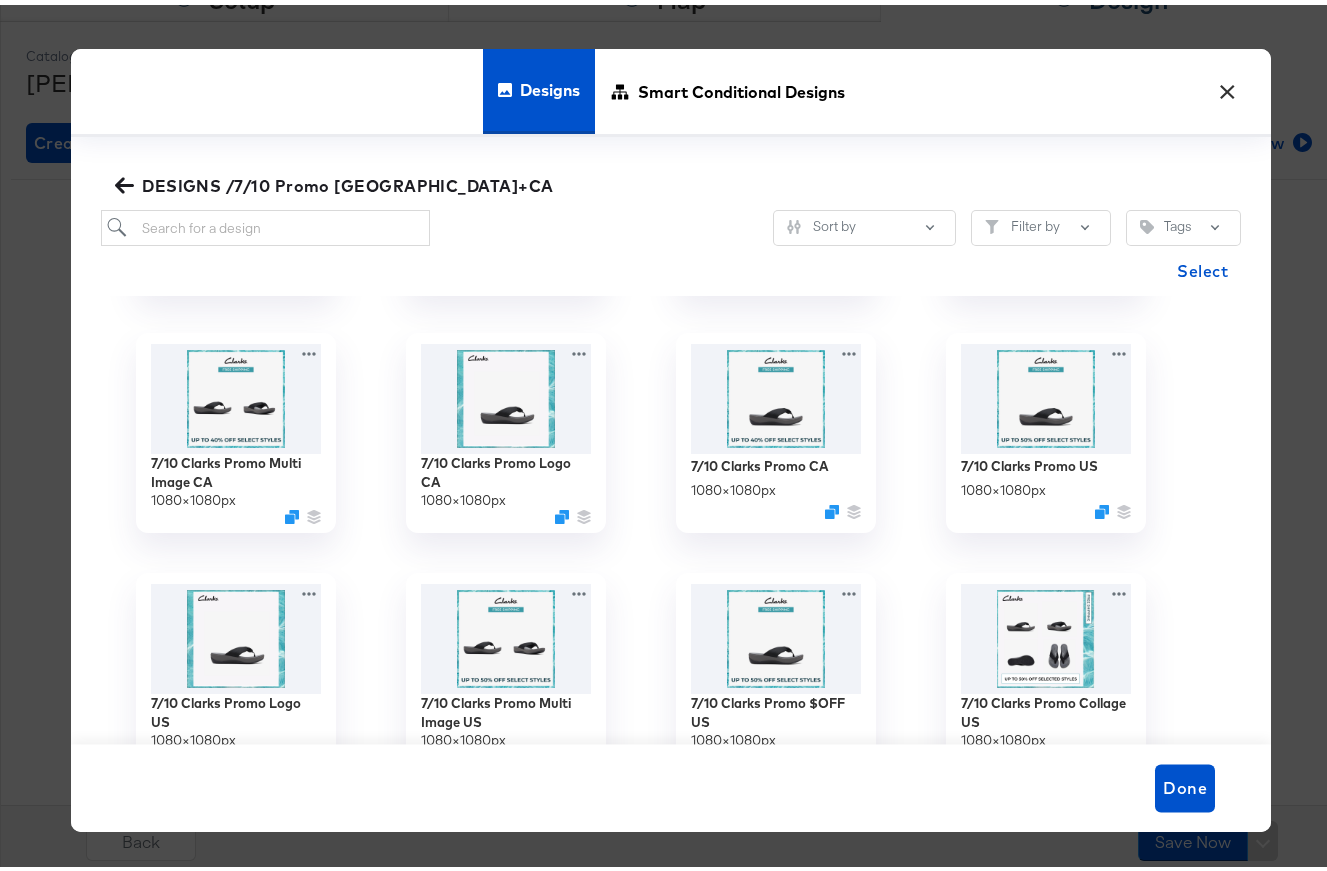 click 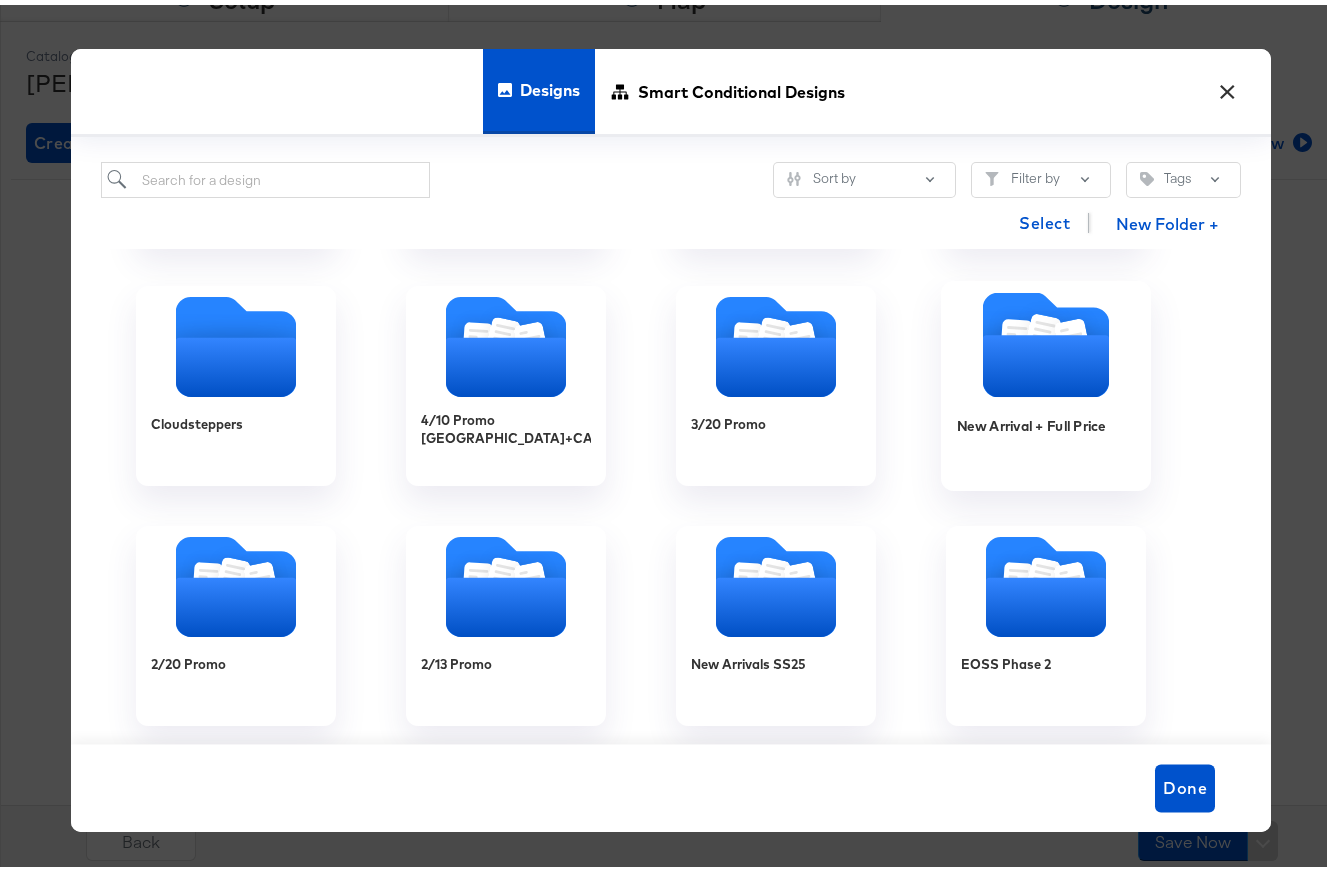click 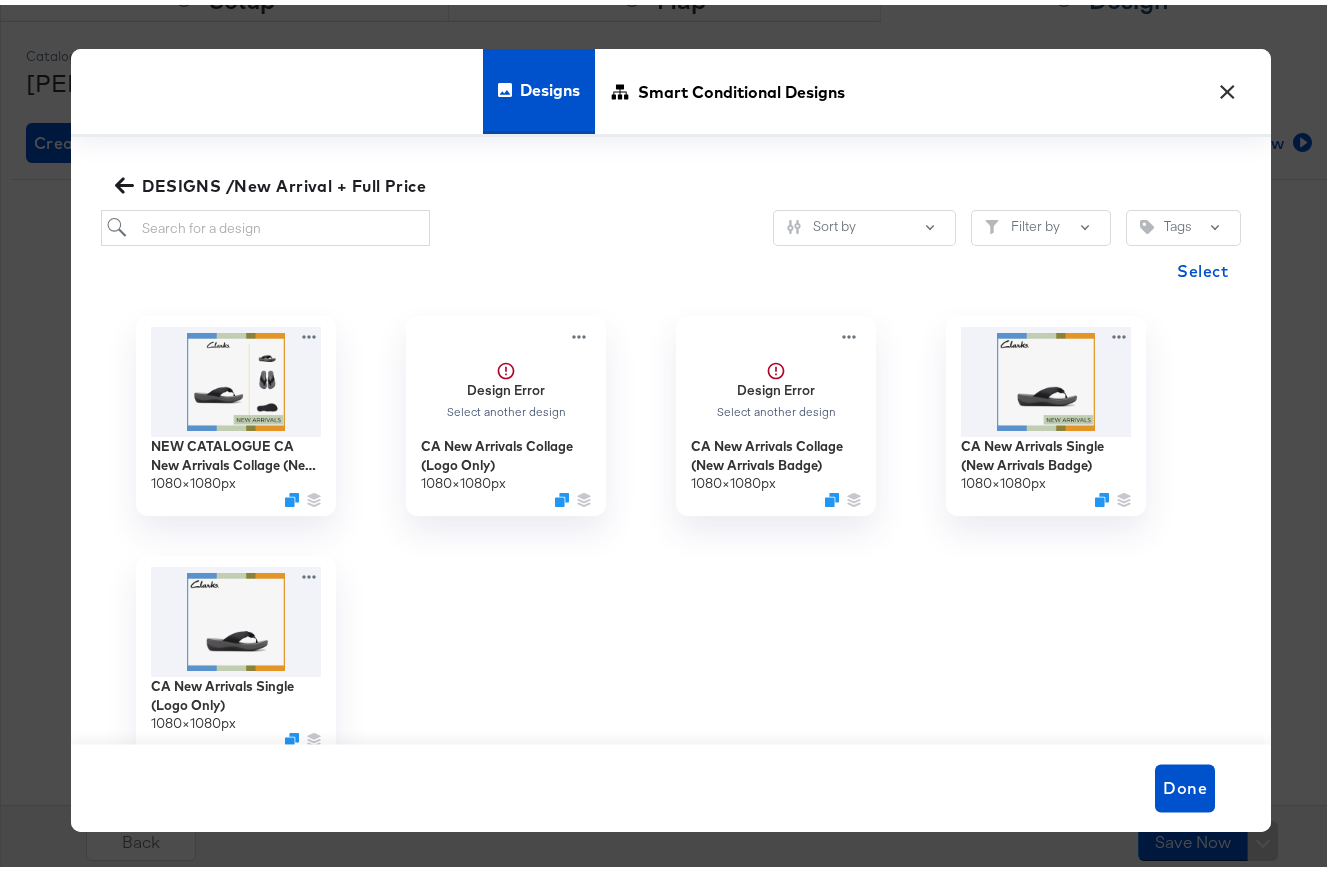 click on "DESIGNS /New Arrival + Full Price Sort by Filter by Tags Select NEW CATALOGUE CA New Arrivals Collage (New Arrivals Badge) 1080  ×  1080  px Design Error Select another design CA New Arrivals Collage (Logo Only) 1080  ×  1080  px Design Error Select another design CA New Arrivals Collage (New Arrivals Badge) 1080  ×  1080  px CA New Arrivals Single (New Arrivals Badge) 1080  ×  1080  px CA New Arrivals Single (Logo Only) 1080  ×  1080  px" at bounding box center [671, 460] 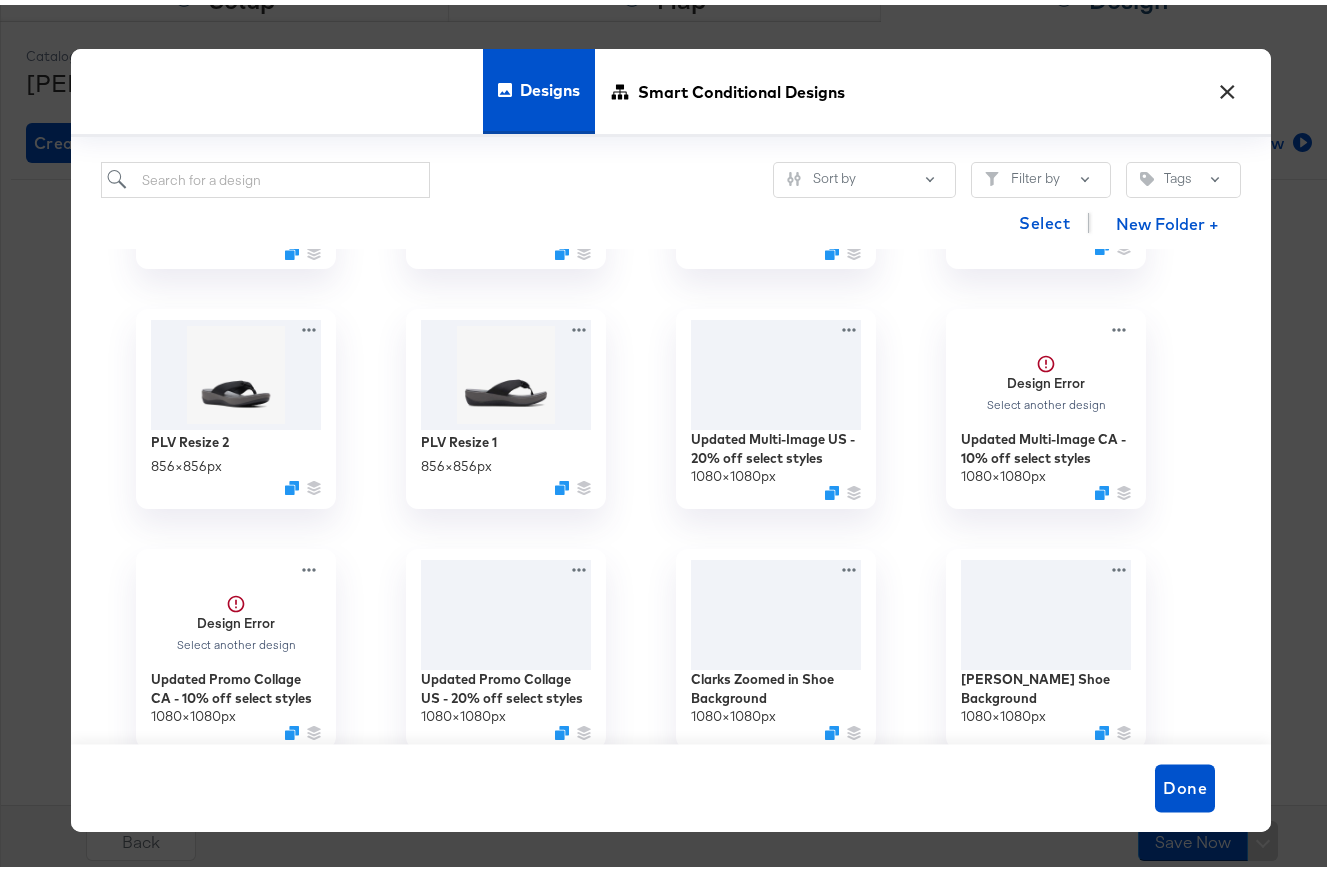 scroll, scrollTop: 6705, scrollLeft: 0, axis: vertical 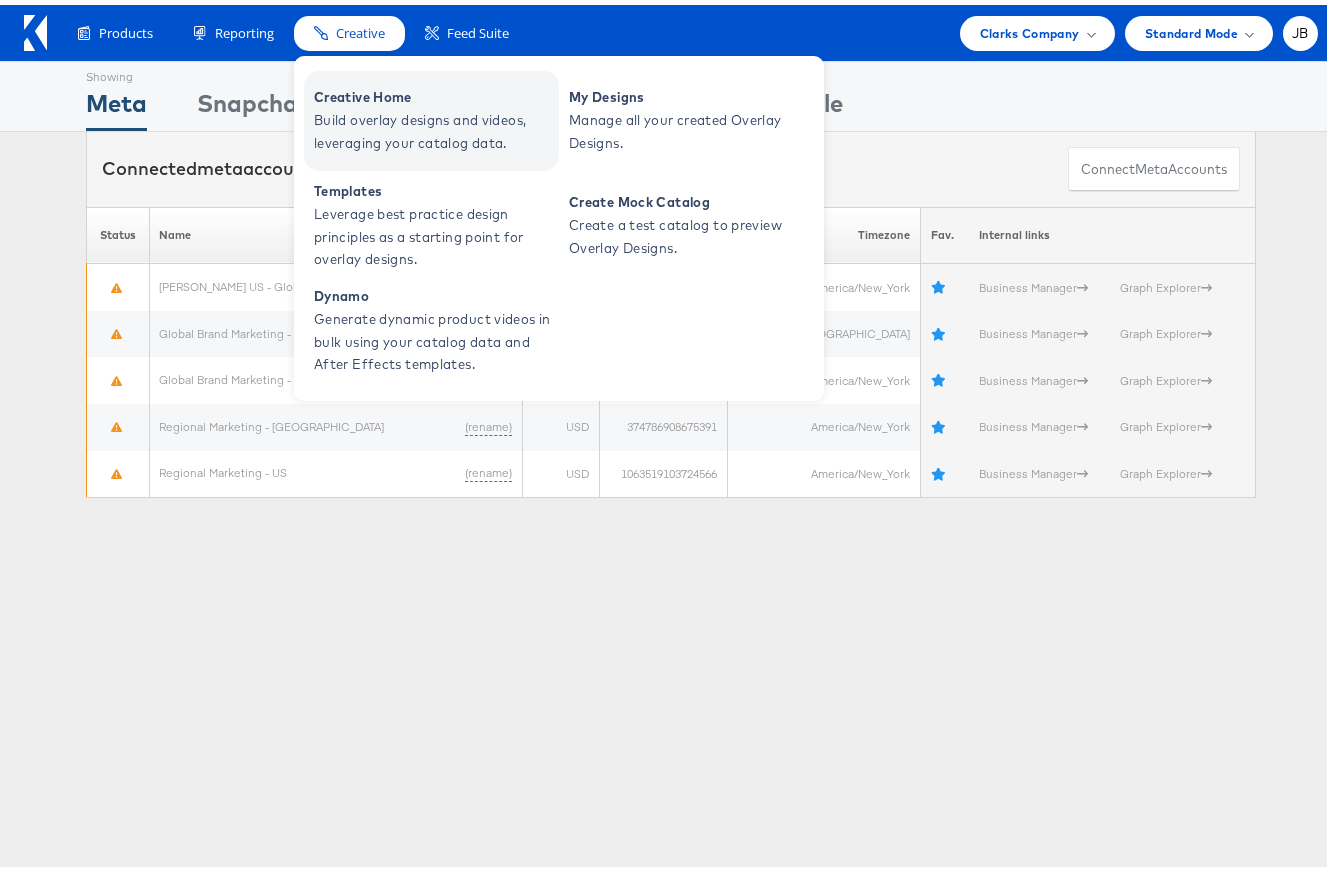 click on "Build overlay designs and videos, leveraging your catalog data." at bounding box center [434, 127] 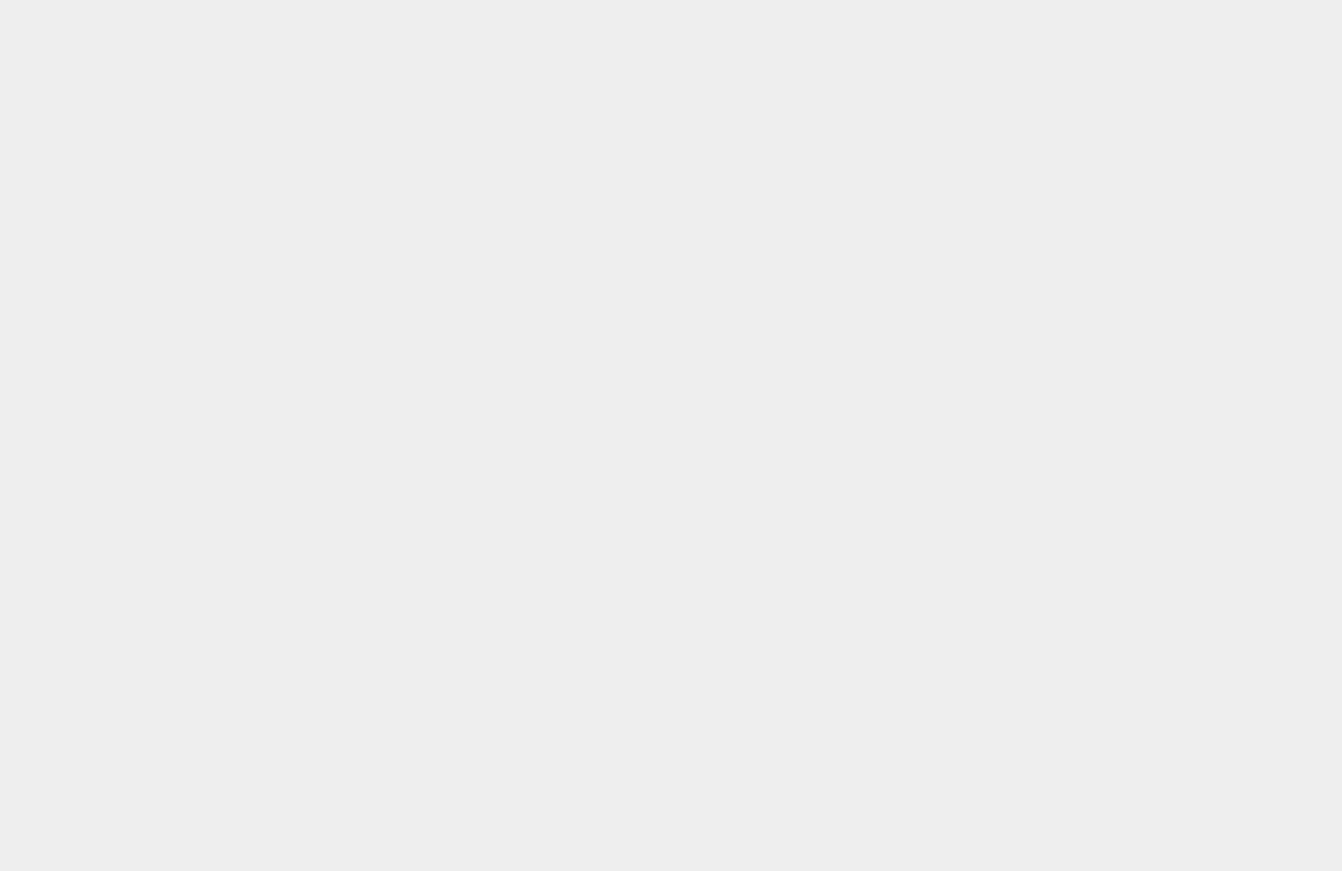 scroll, scrollTop: 0, scrollLeft: 0, axis: both 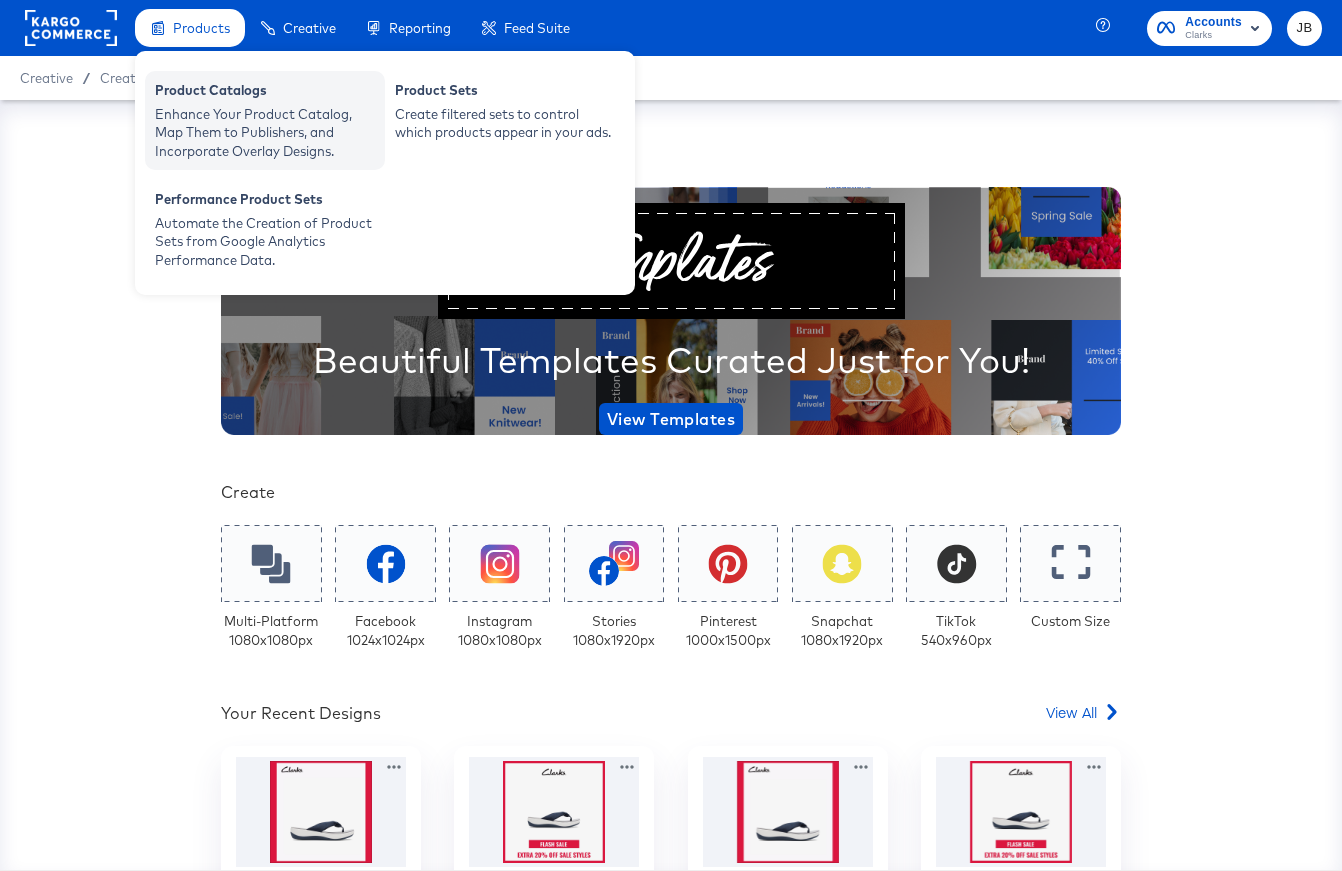 click on "Enhance Your Product Catalog, Map Them to Publishers, and Incorporate Overlay Designs." at bounding box center (265, 133) 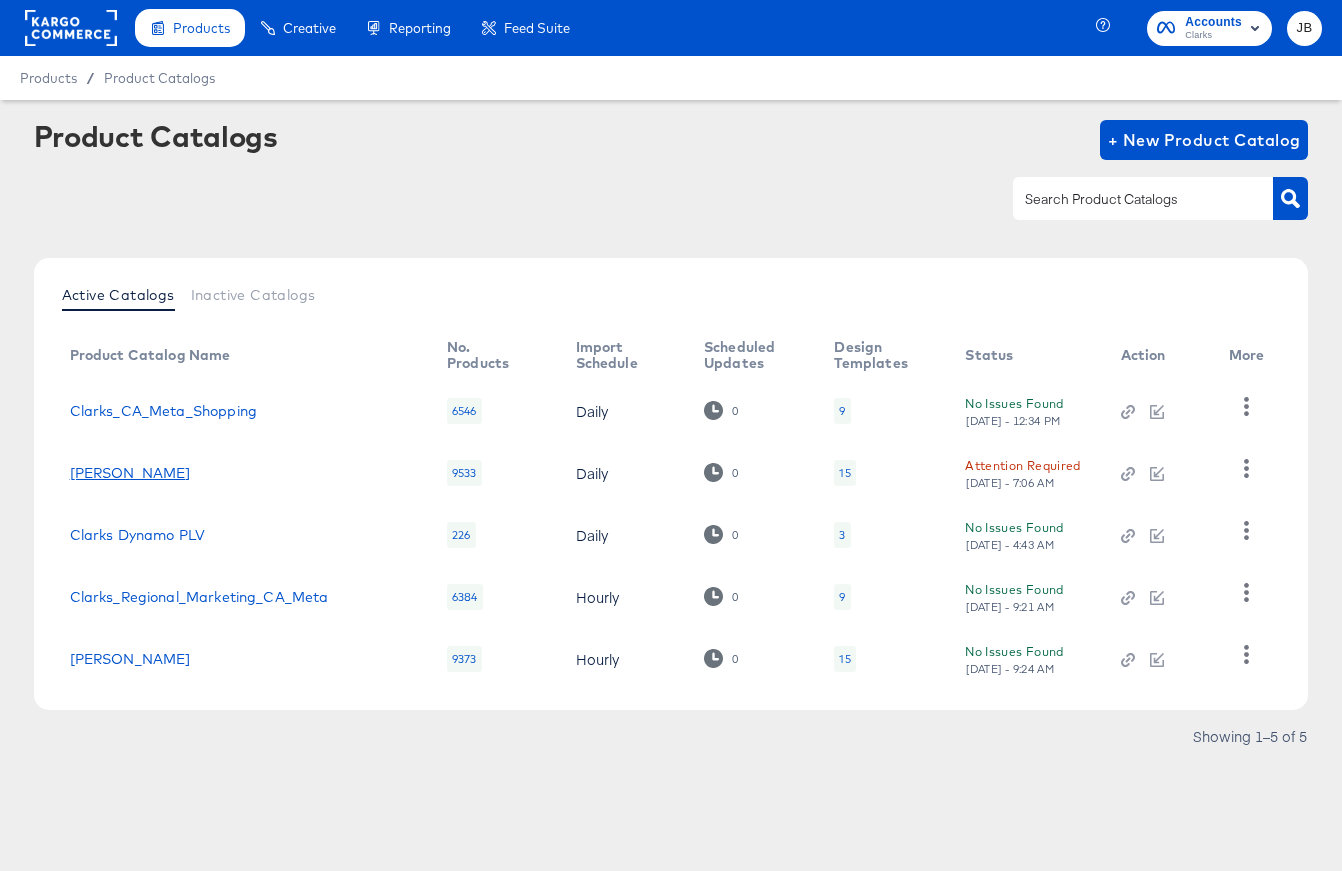 click on "[PERSON_NAME]" at bounding box center (130, 473) 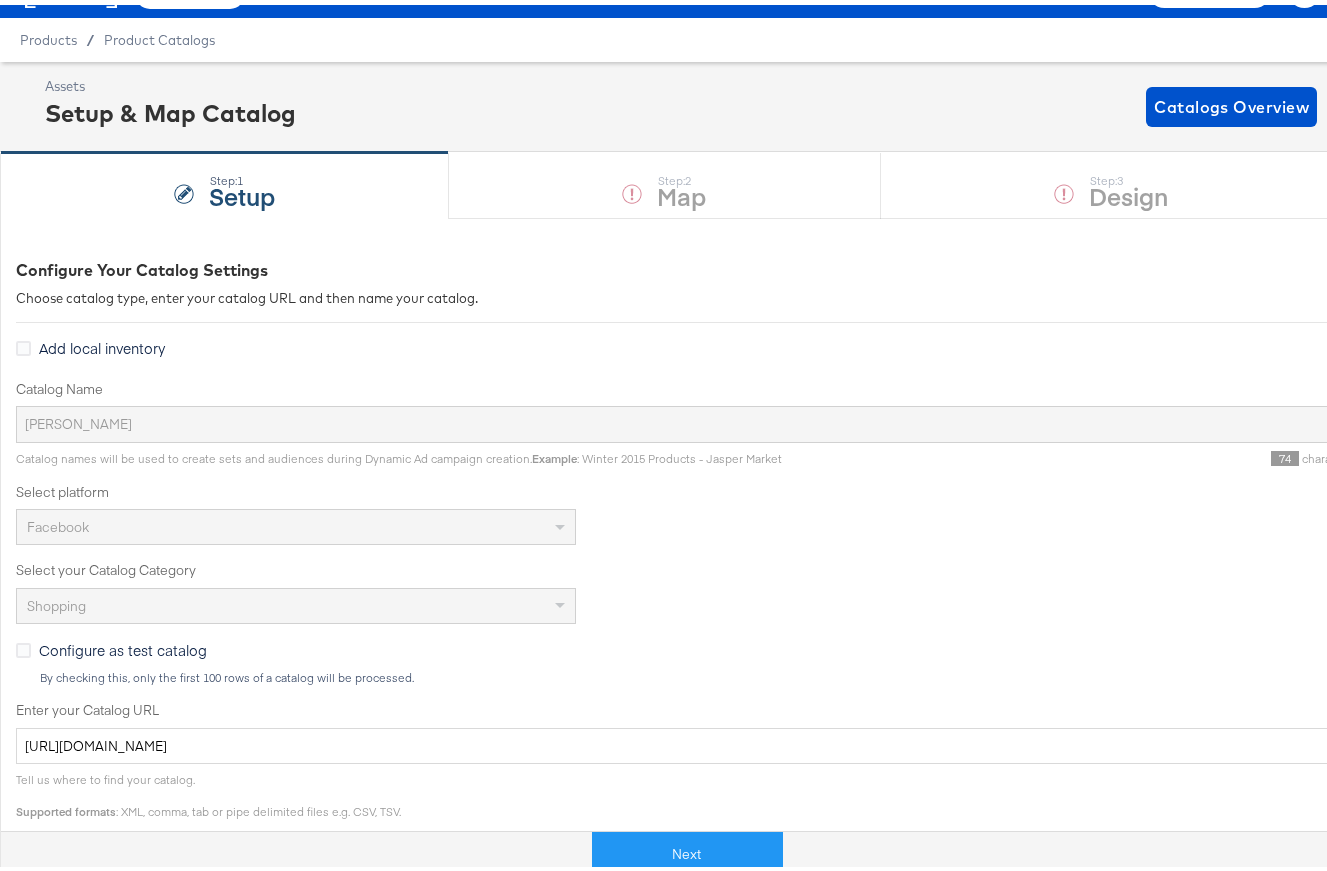 scroll, scrollTop: 82, scrollLeft: 0, axis: vertical 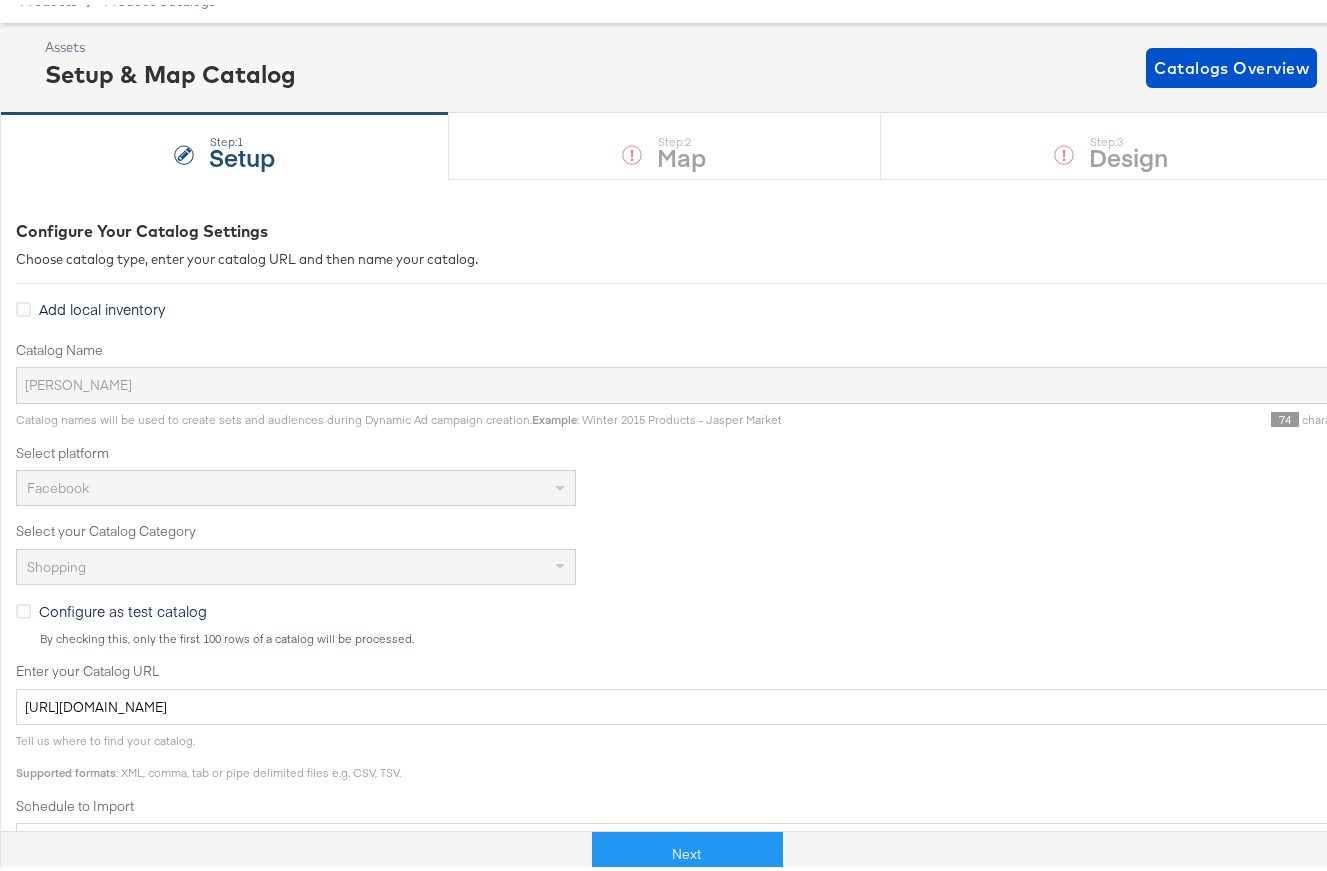 click on "Next" at bounding box center [687, 849] 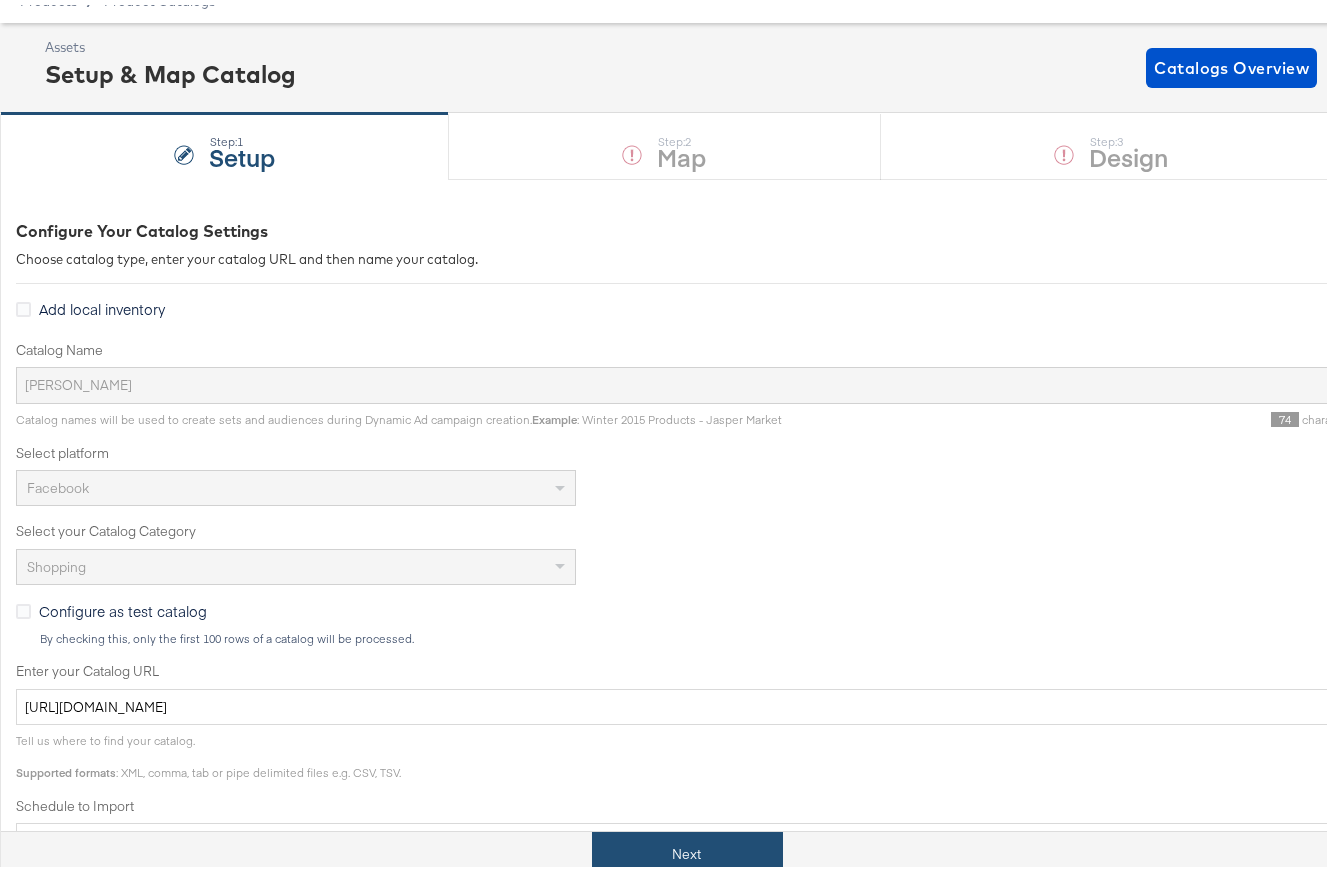 click on "Next" at bounding box center [687, 849] 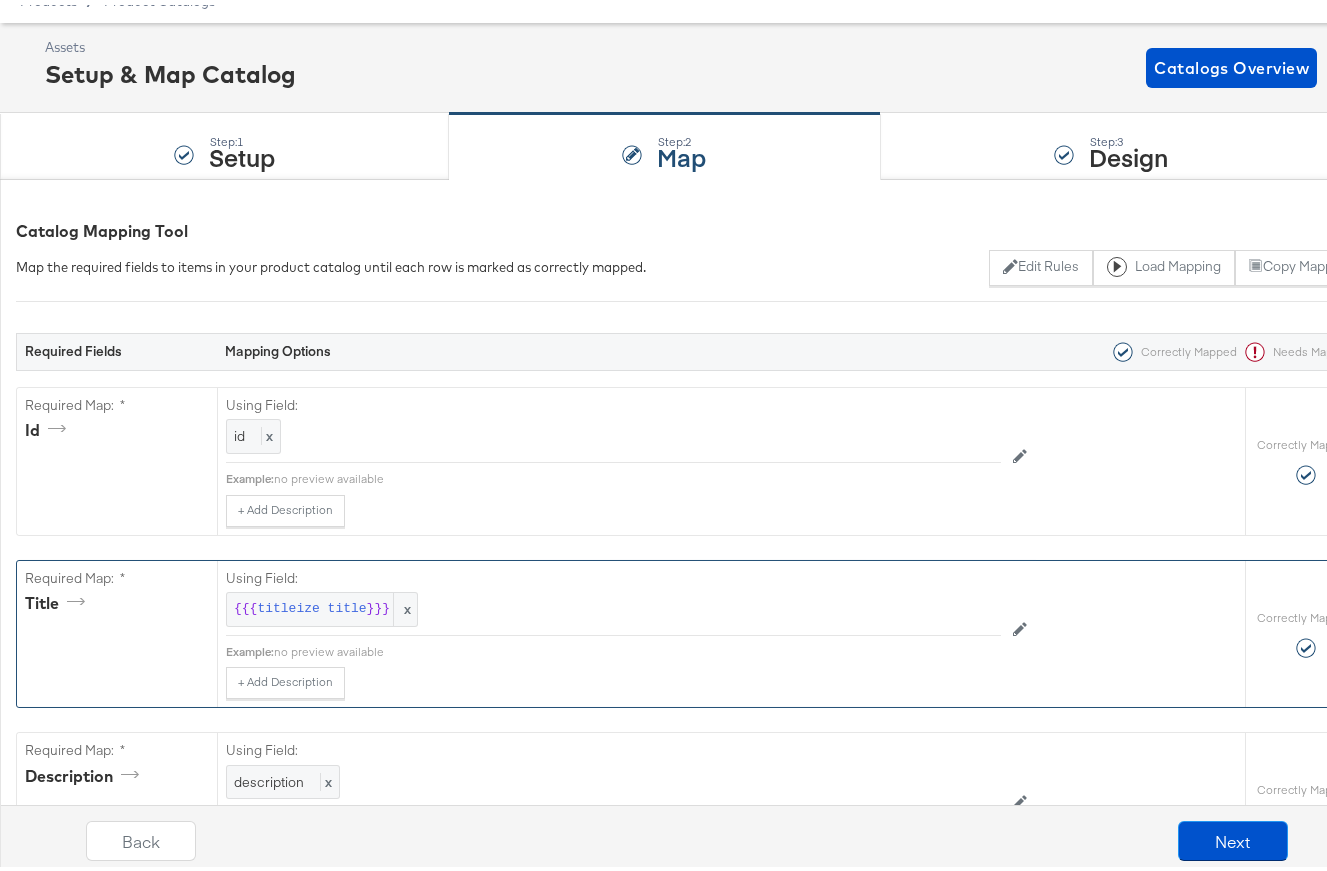 scroll, scrollTop: 0, scrollLeft: 0, axis: both 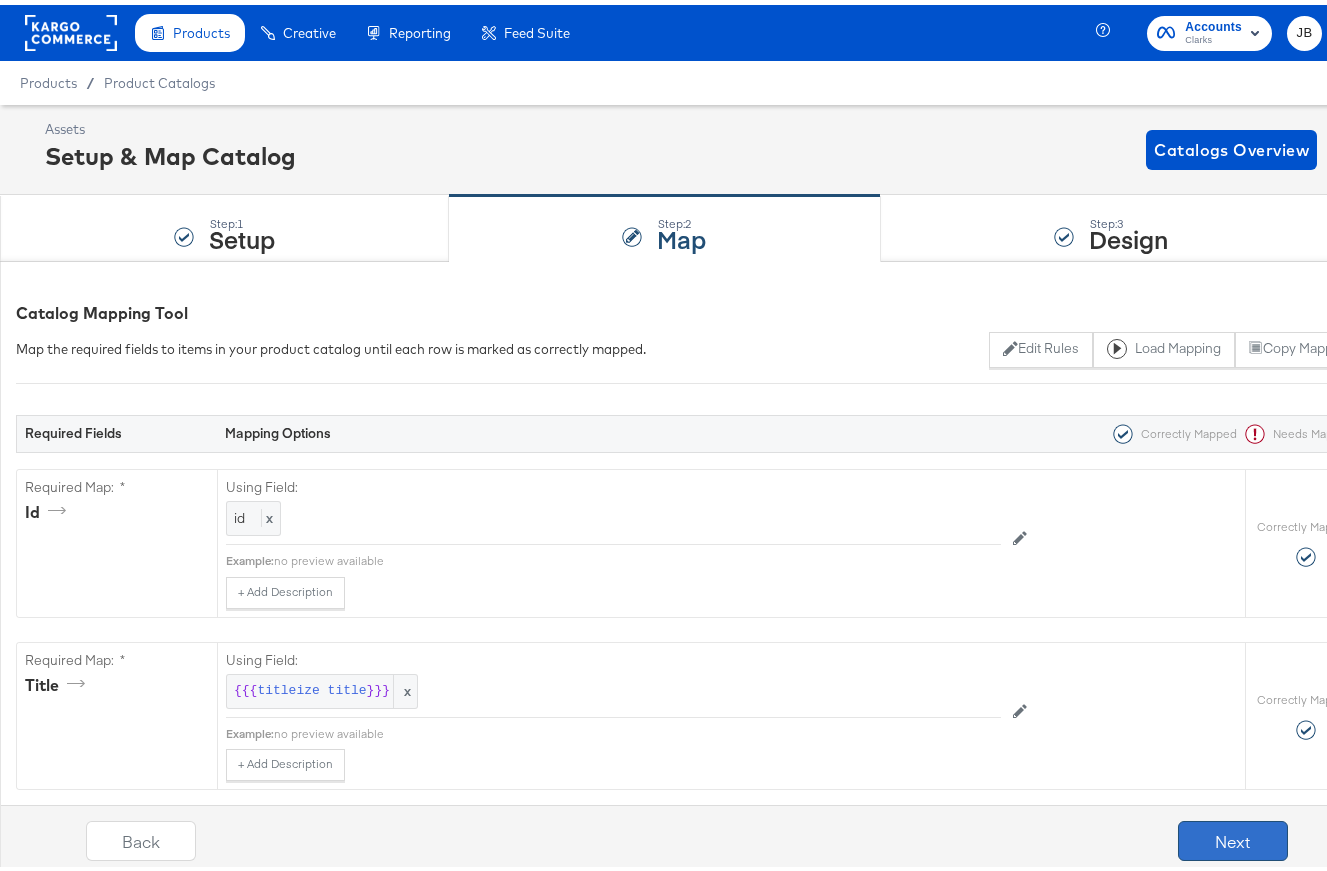 click on "Next" at bounding box center (1233, 836) 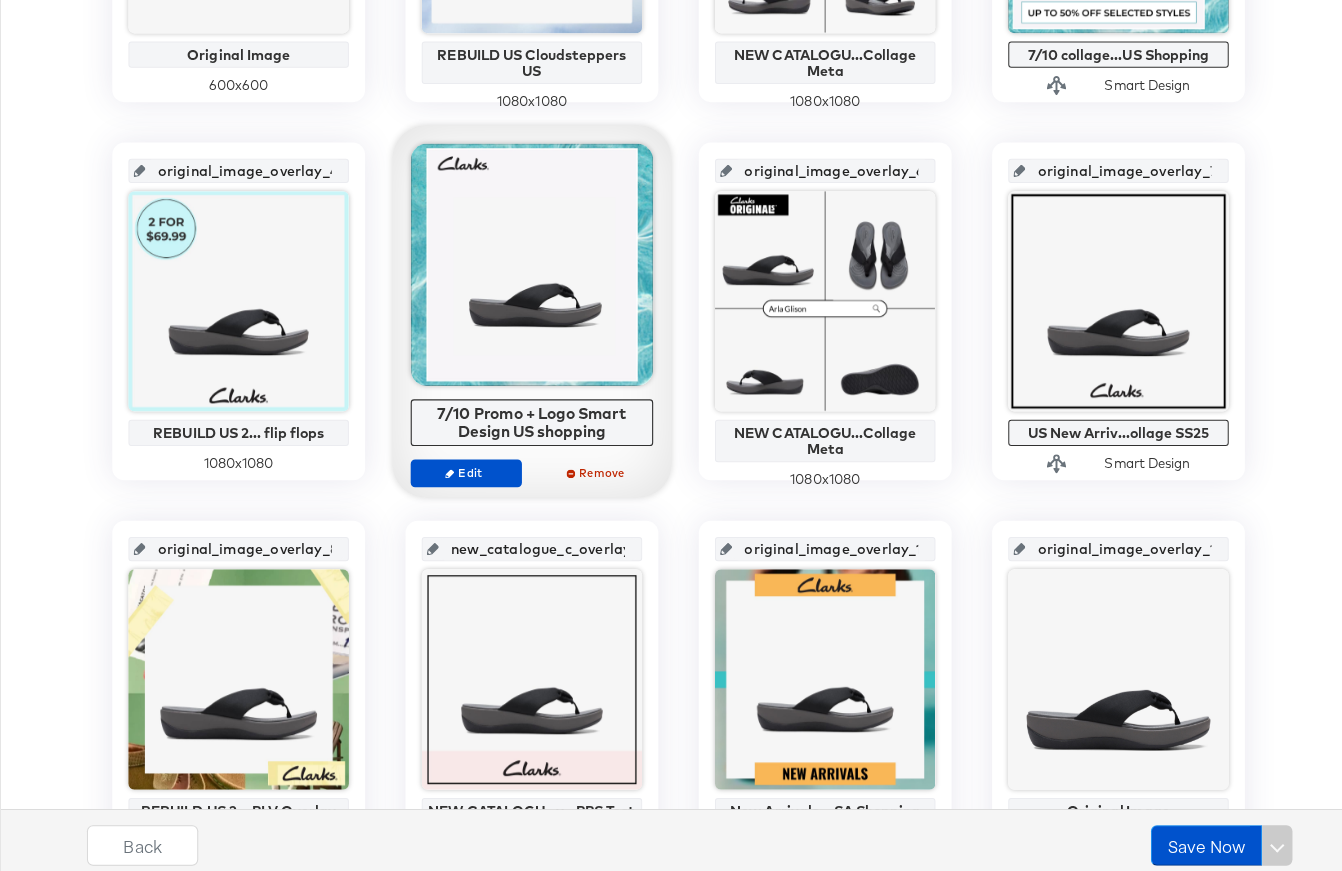 scroll, scrollTop: 0, scrollLeft: 0, axis: both 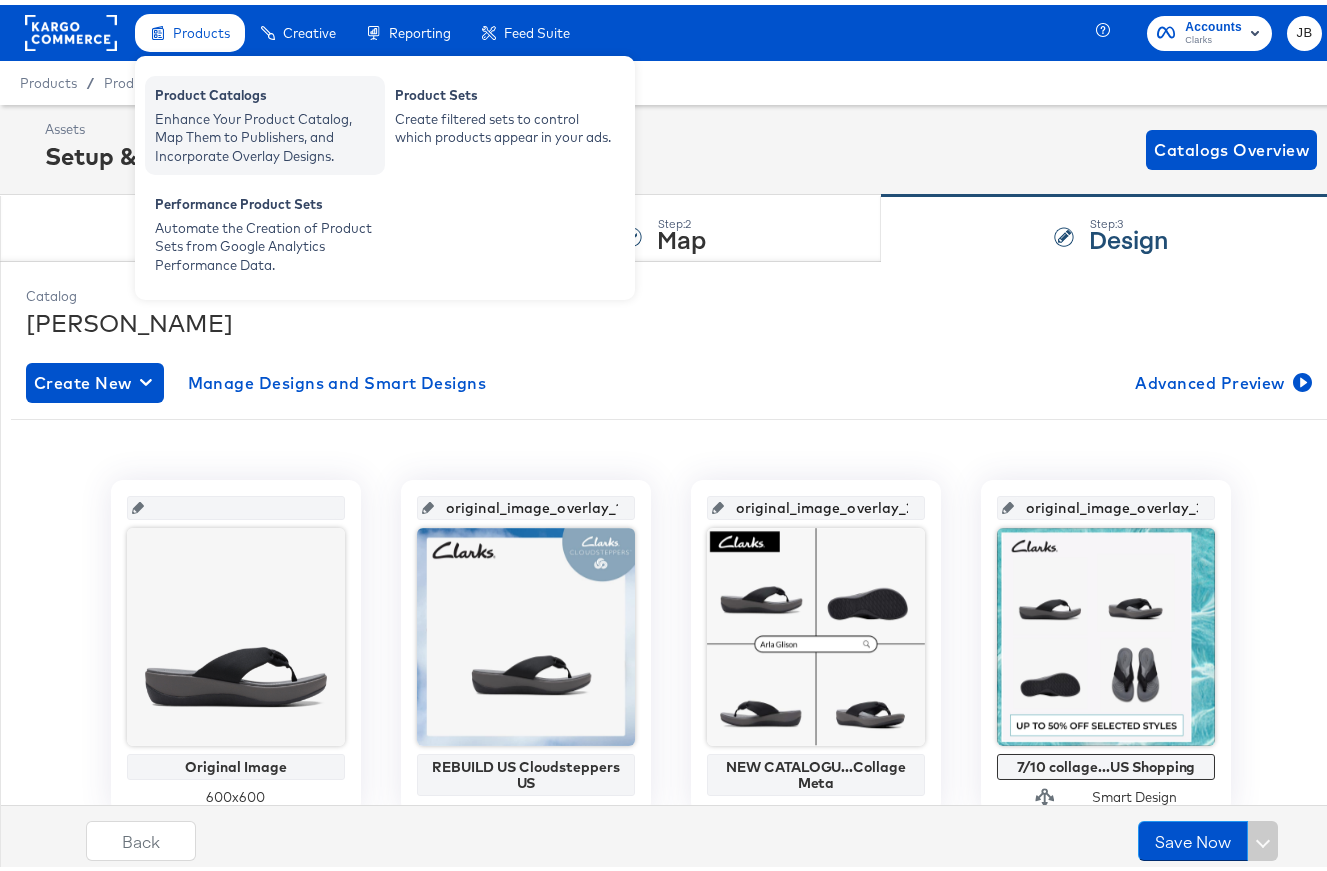 click on "Enhance Your Product Catalog, Map Them to Publishers, and Incorporate Overlay Designs." at bounding box center (265, 133) 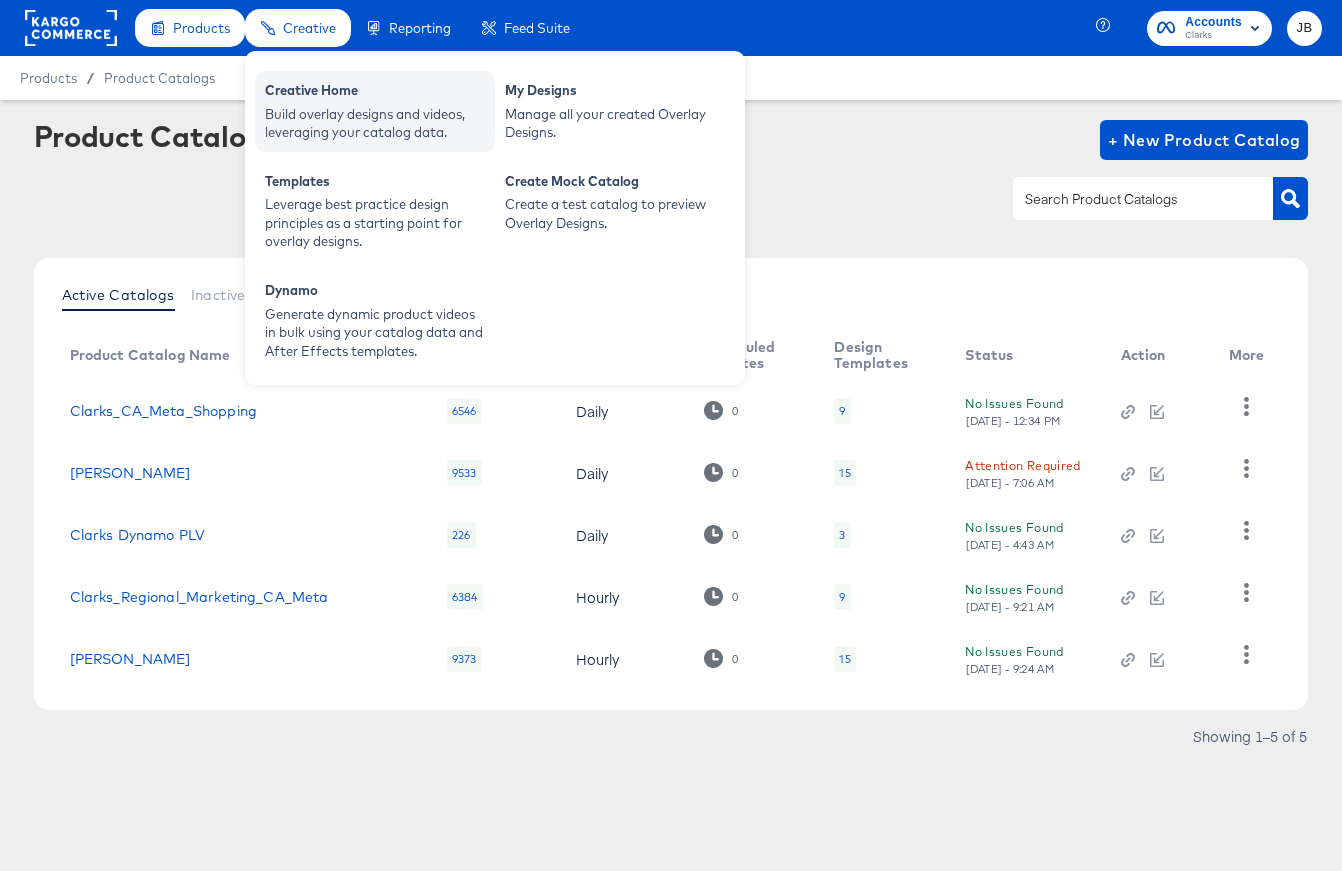 click on "Creative Home" at bounding box center [375, 93] 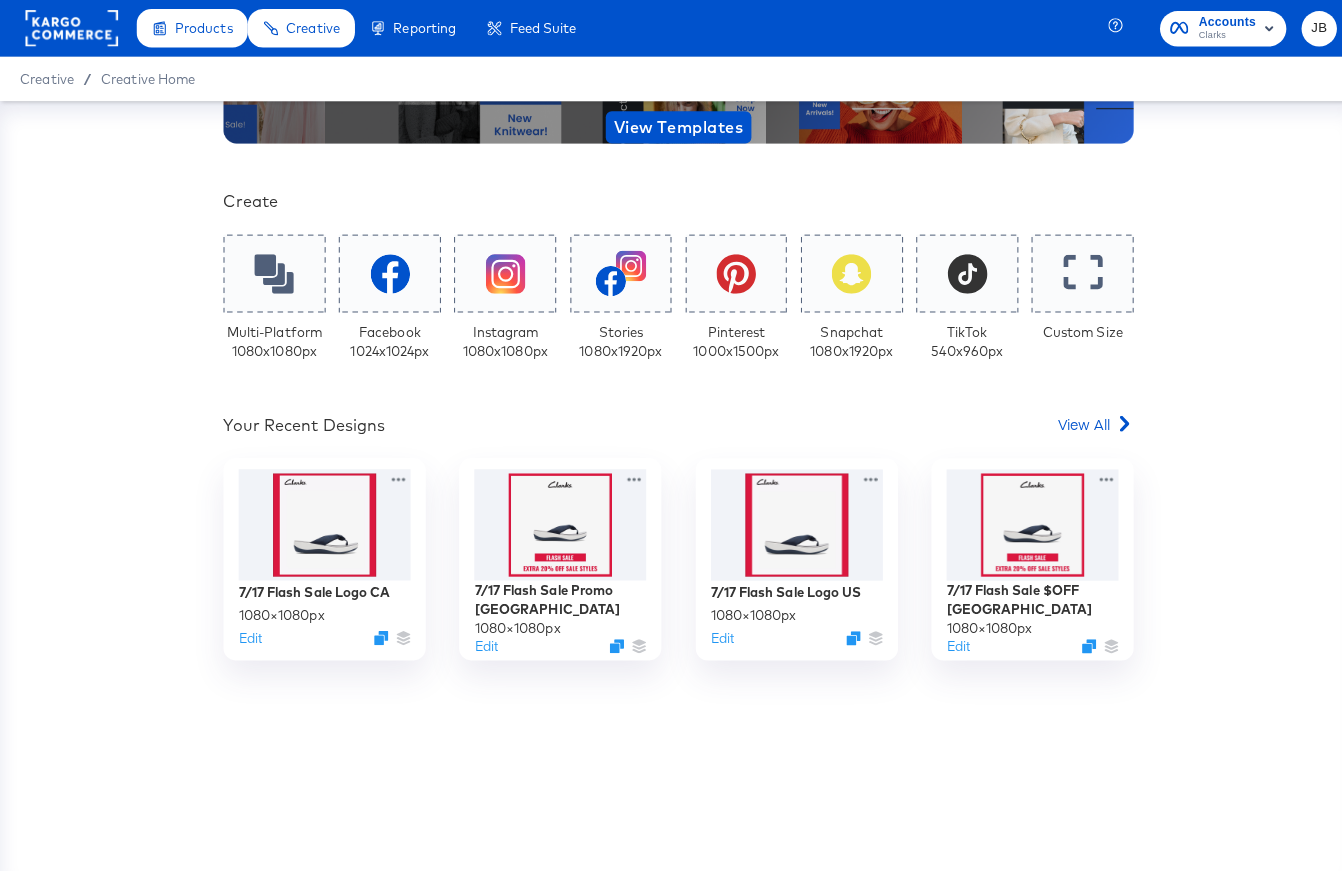 scroll, scrollTop: 0, scrollLeft: 0, axis: both 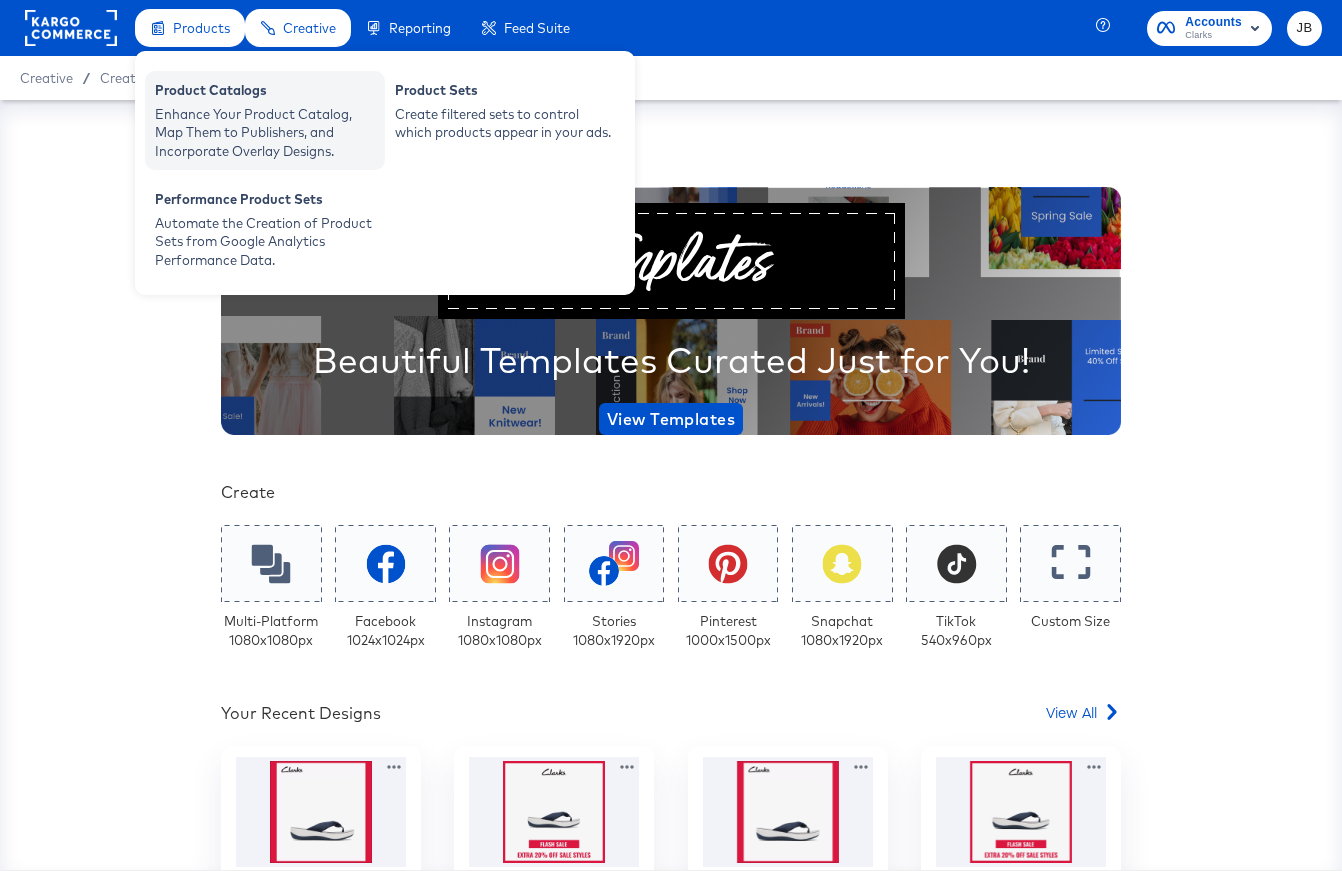 click on "Product Catalogs" at bounding box center [265, 93] 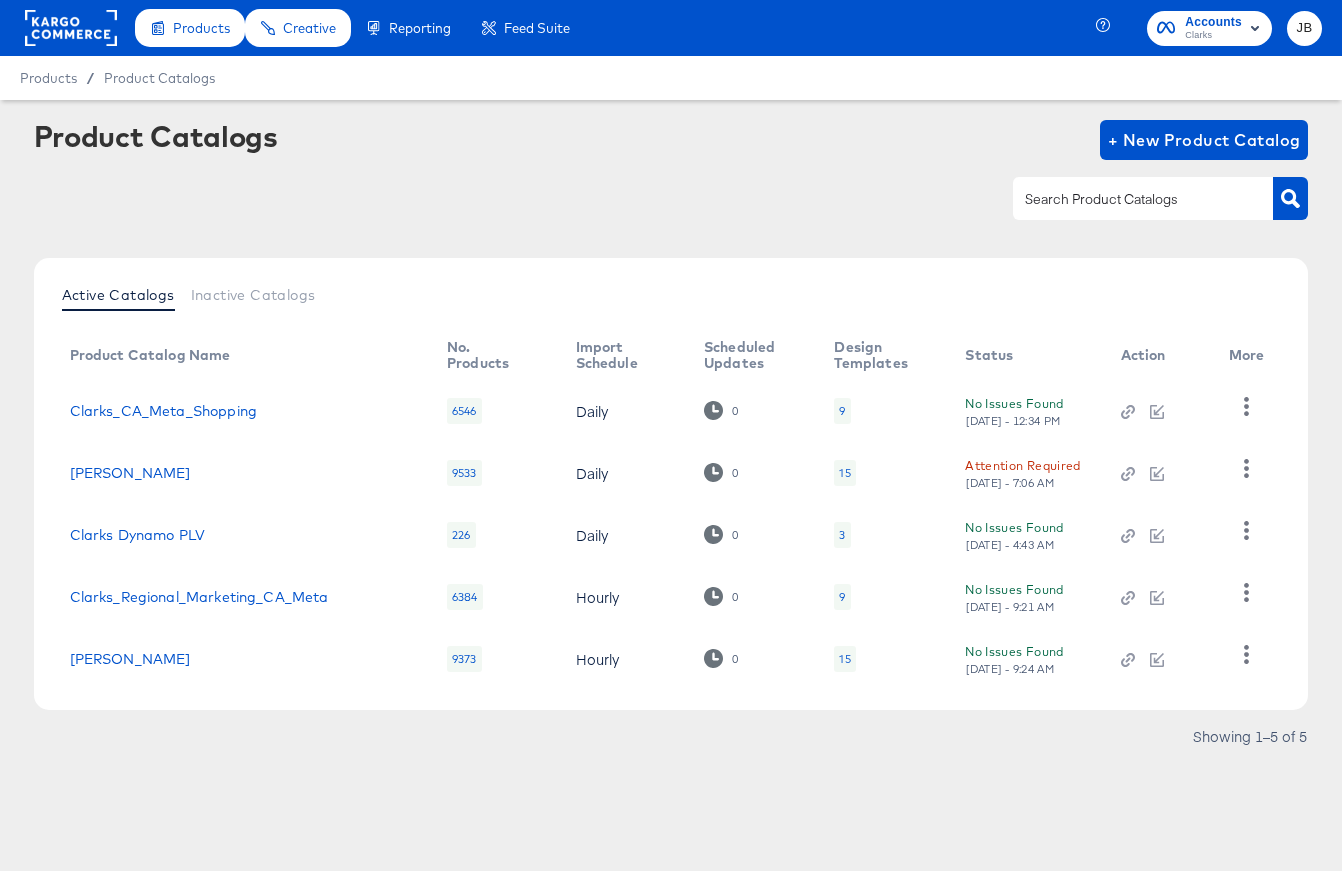 click on "Product Catalogs + New Product Catalog" at bounding box center (671, 181) 